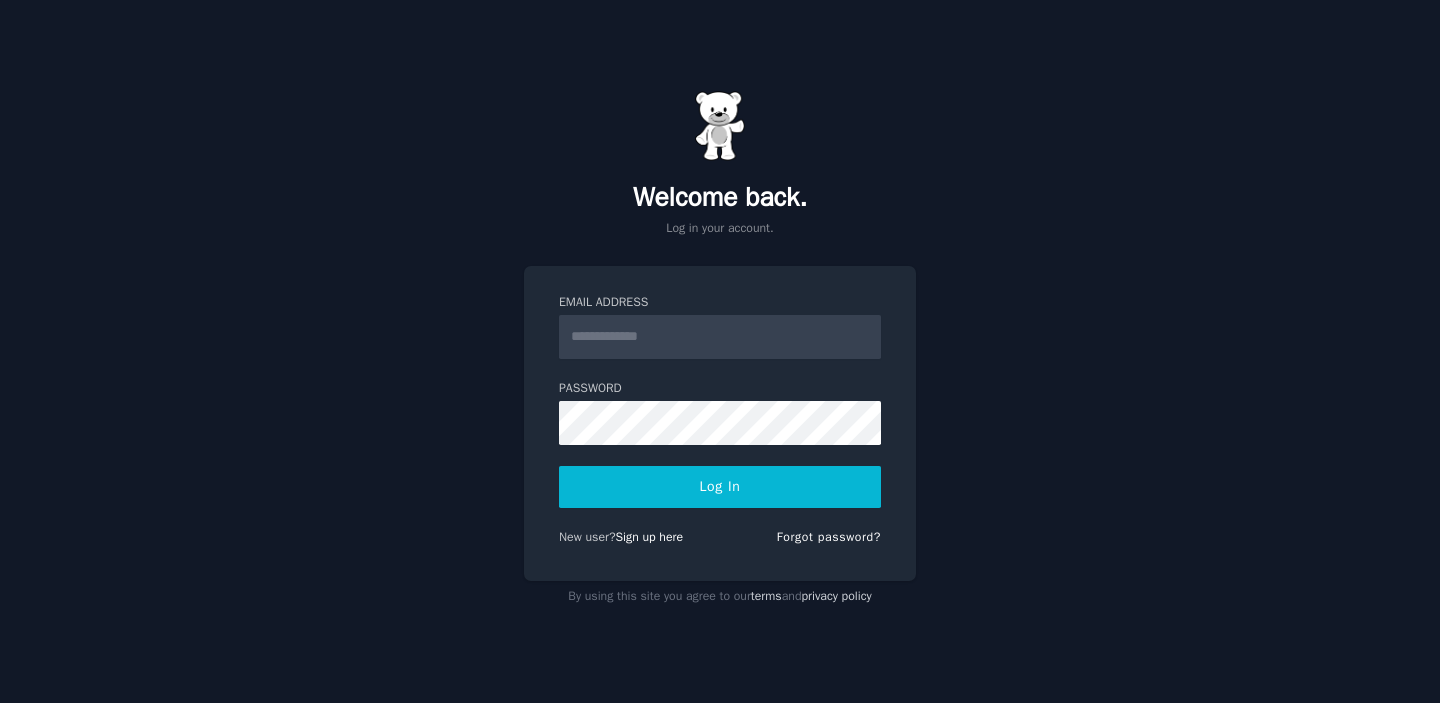 scroll, scrollTop: 0, scrollLeft: 0, axis: both 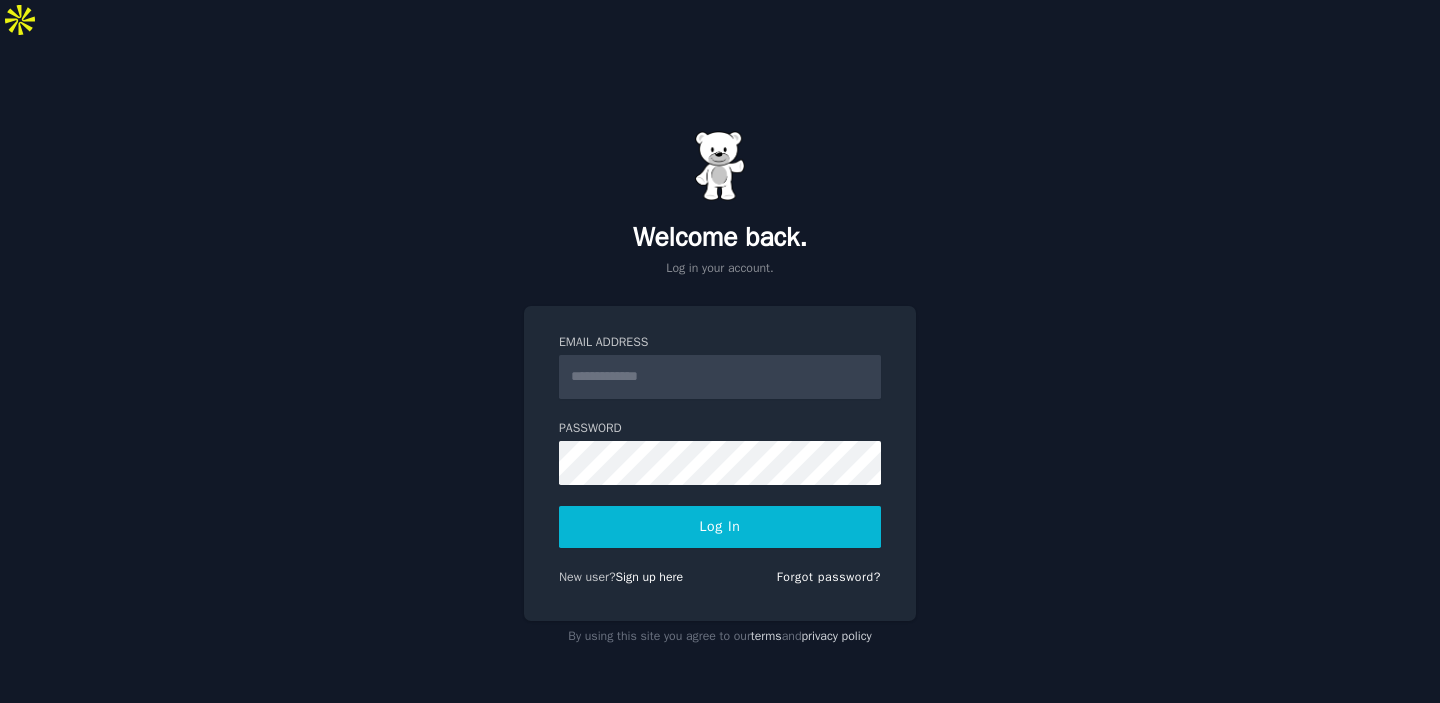click on "Email Address" at bounding box center (720, 377) 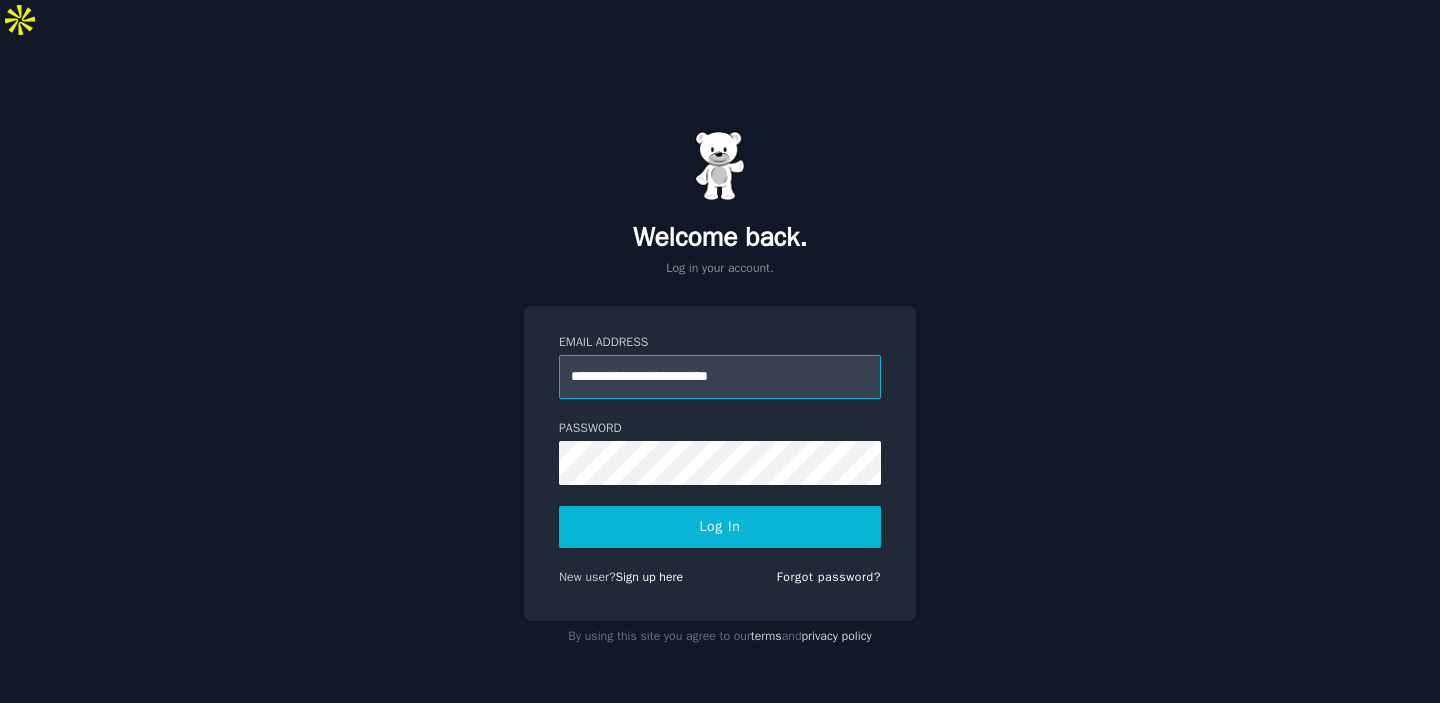 type on "**********" 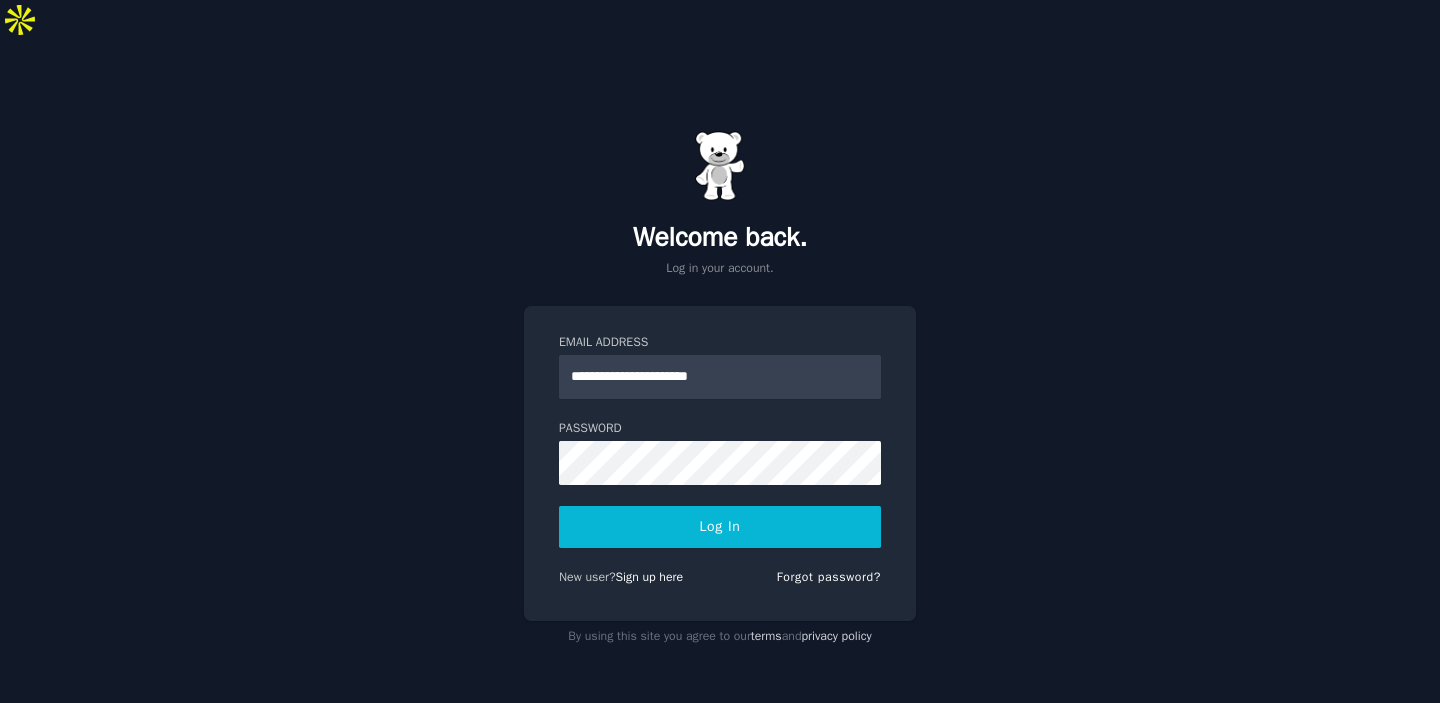 click on "Log In" at bounding box center (720, 527) 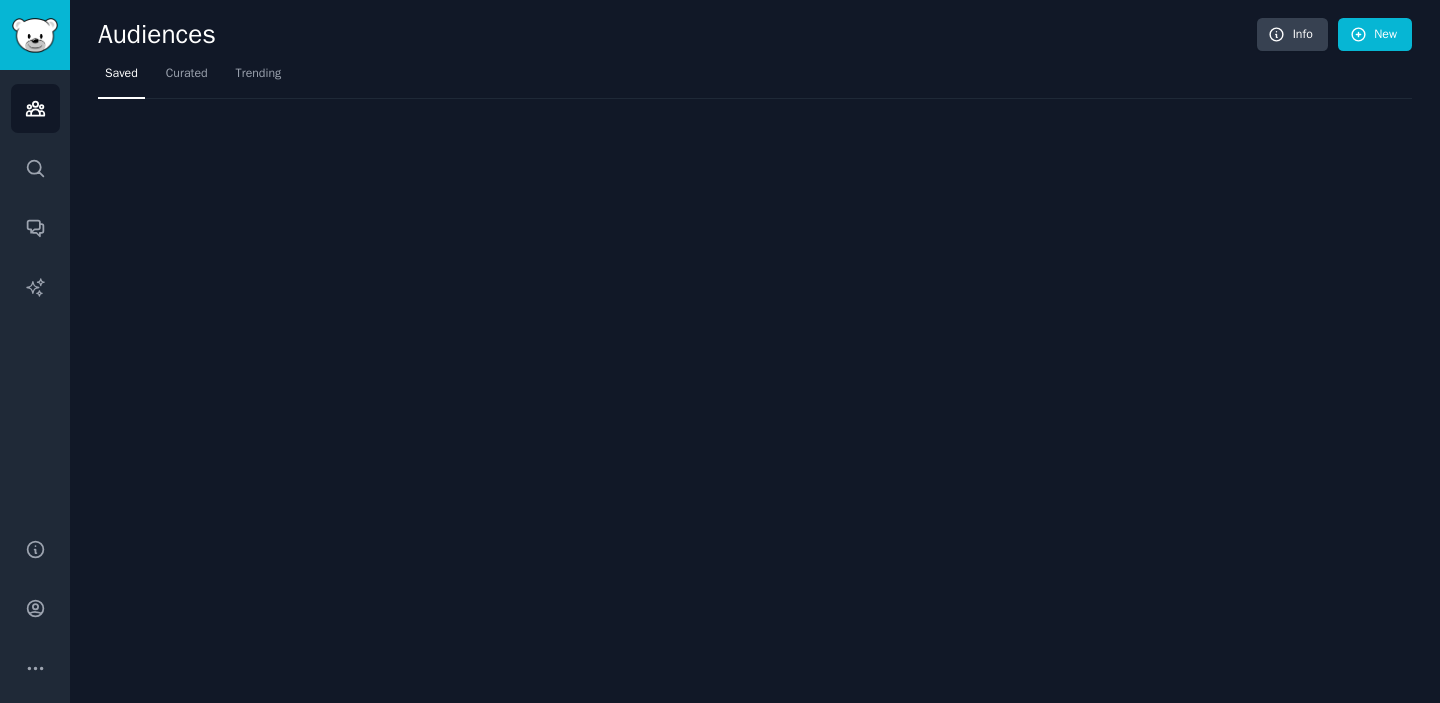 scroll, scrollTop: 0, scrollLeft: 0, axis: both 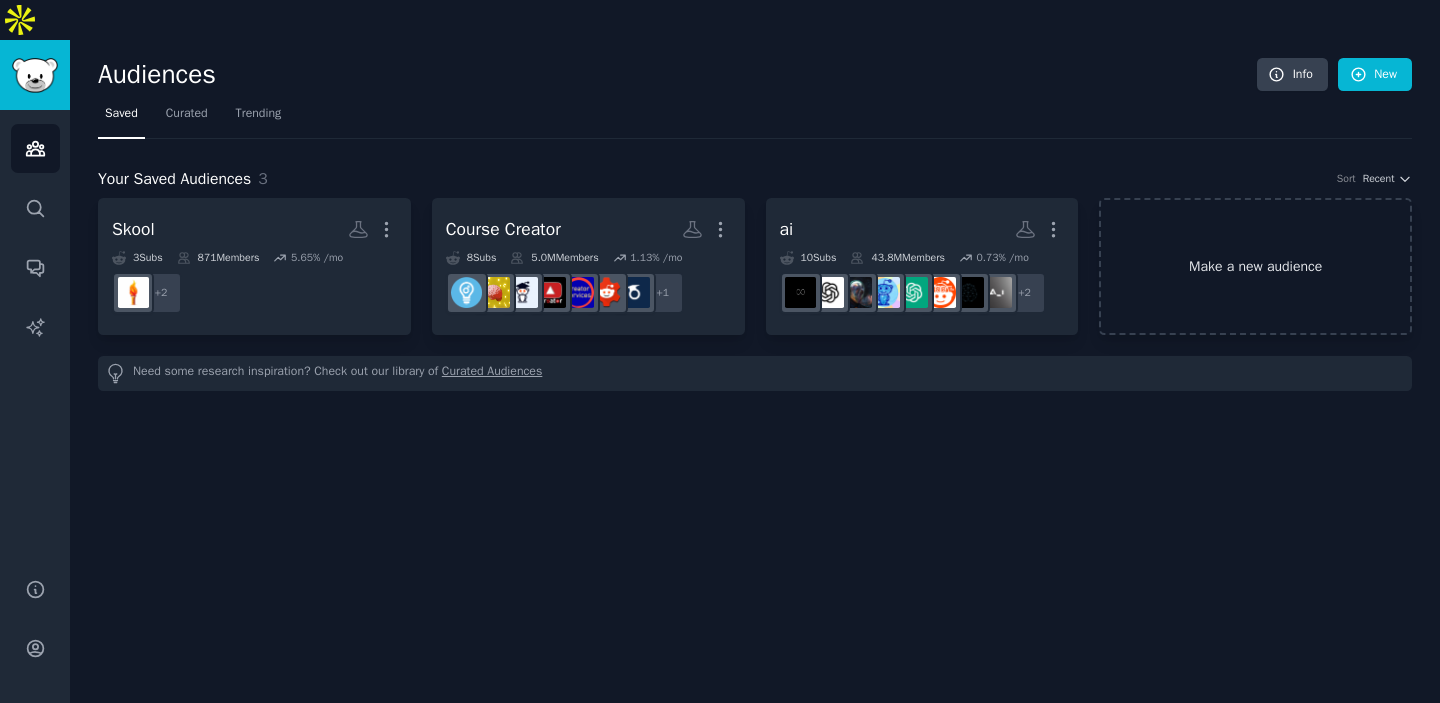 click on "Make a new audience" at bounding box center (1255, 266) 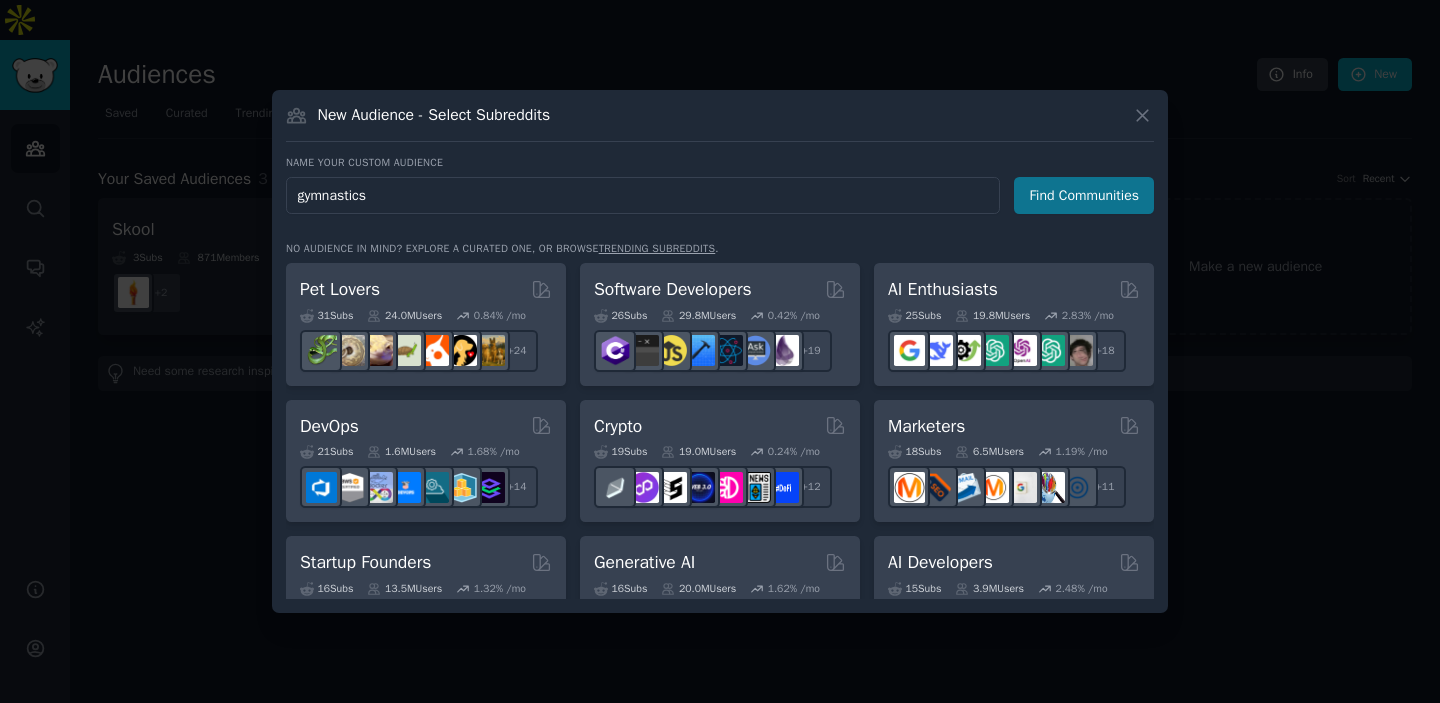 type on "gymnastics" 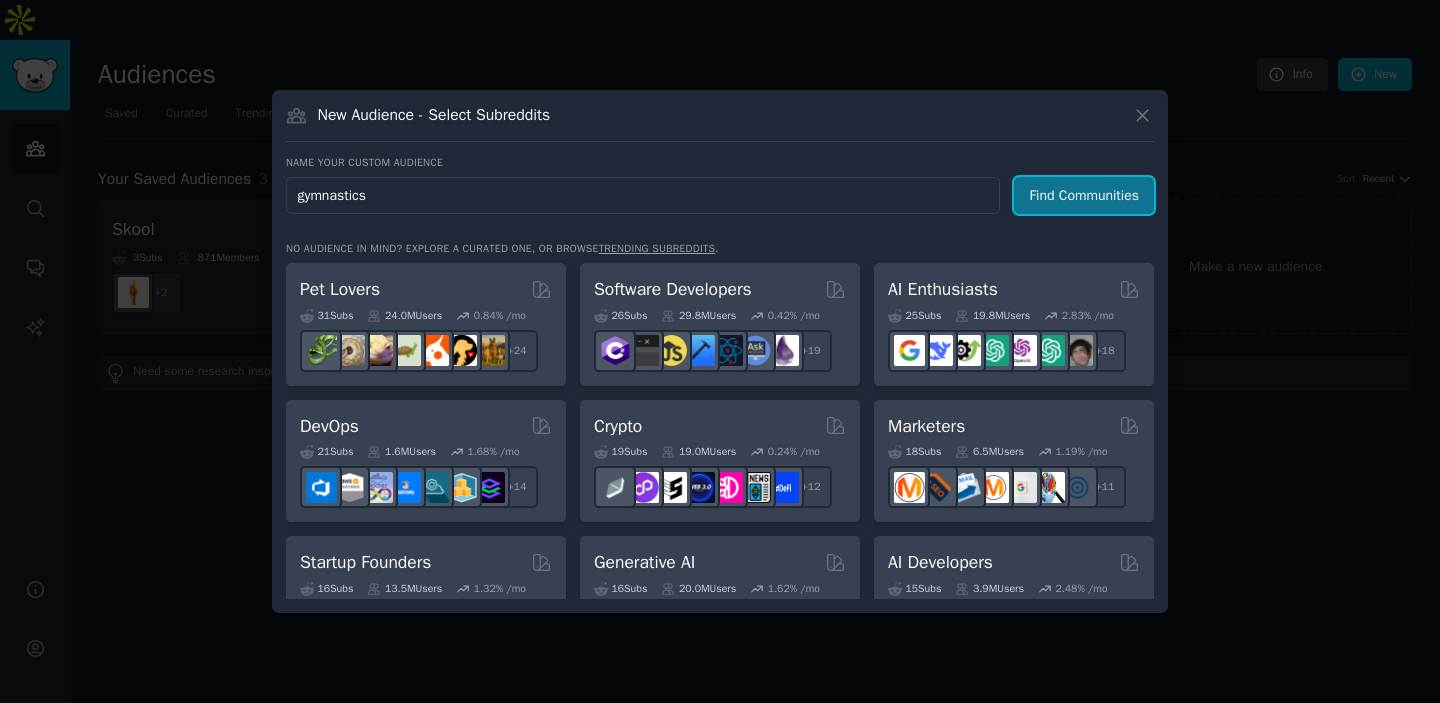 click on "Find Communities" at bounding box center (1084, 195) 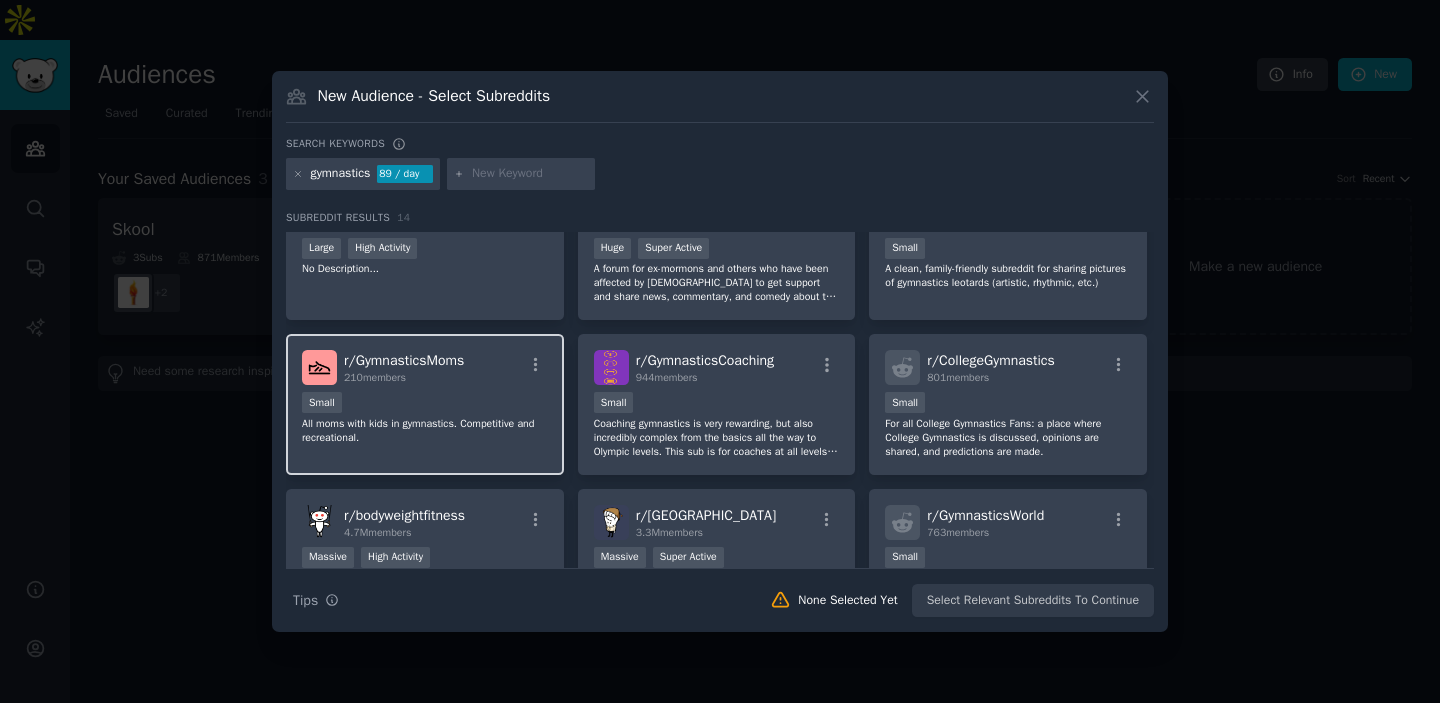 scroll, scrollTop: 103, scrollLeft: 0, axis: vertical 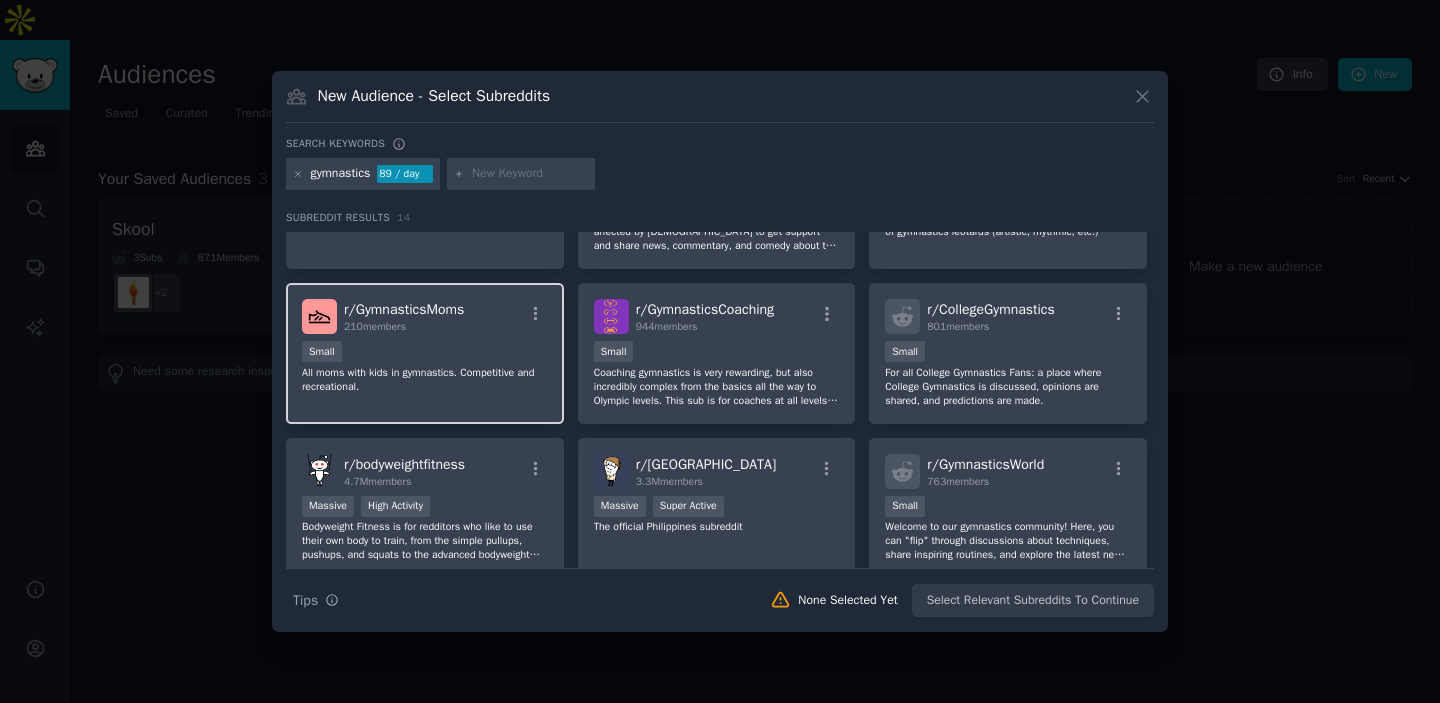 click on "r/ GymnasticsMoms 210  members Small All moms with kids in gymnastics. Competitive and recreational." at bounding box center (425, 353) 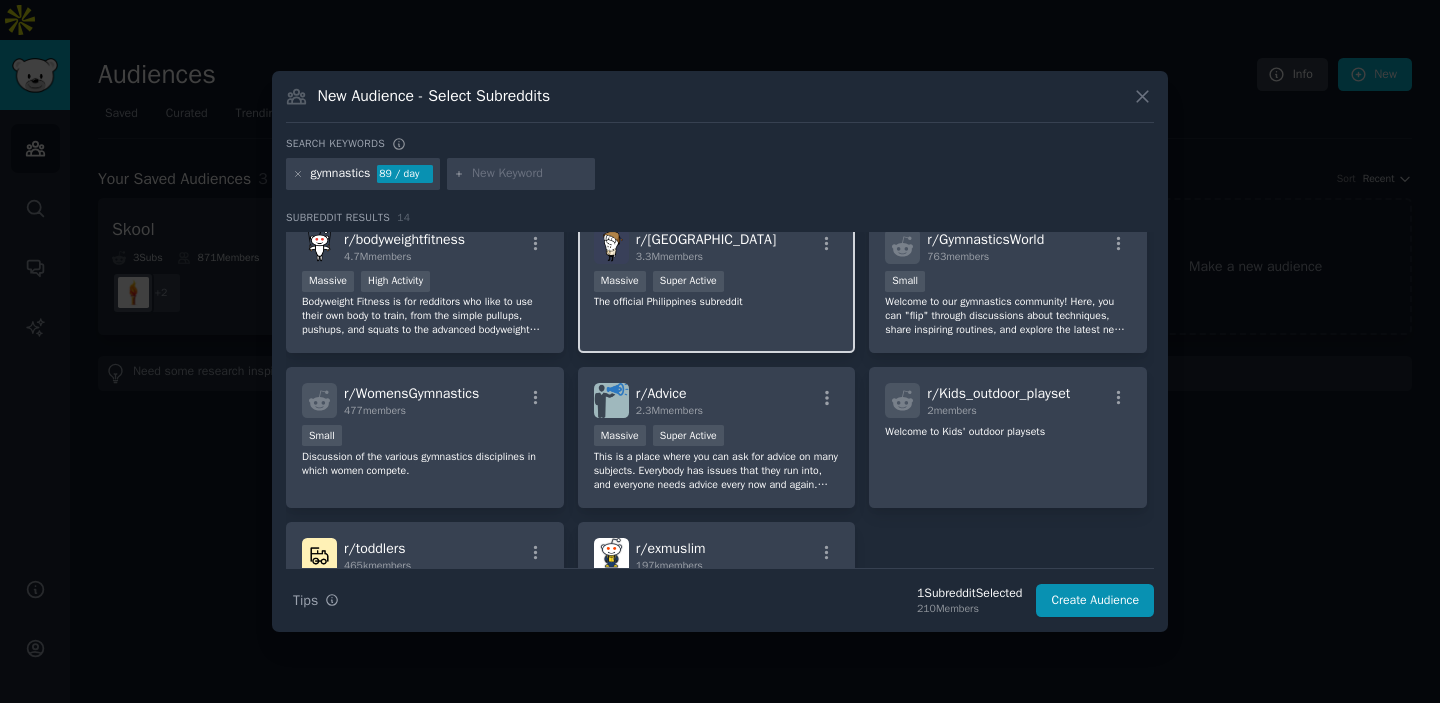scroll, scrollTop: 341, scrollLeft: 0, axis: vertical 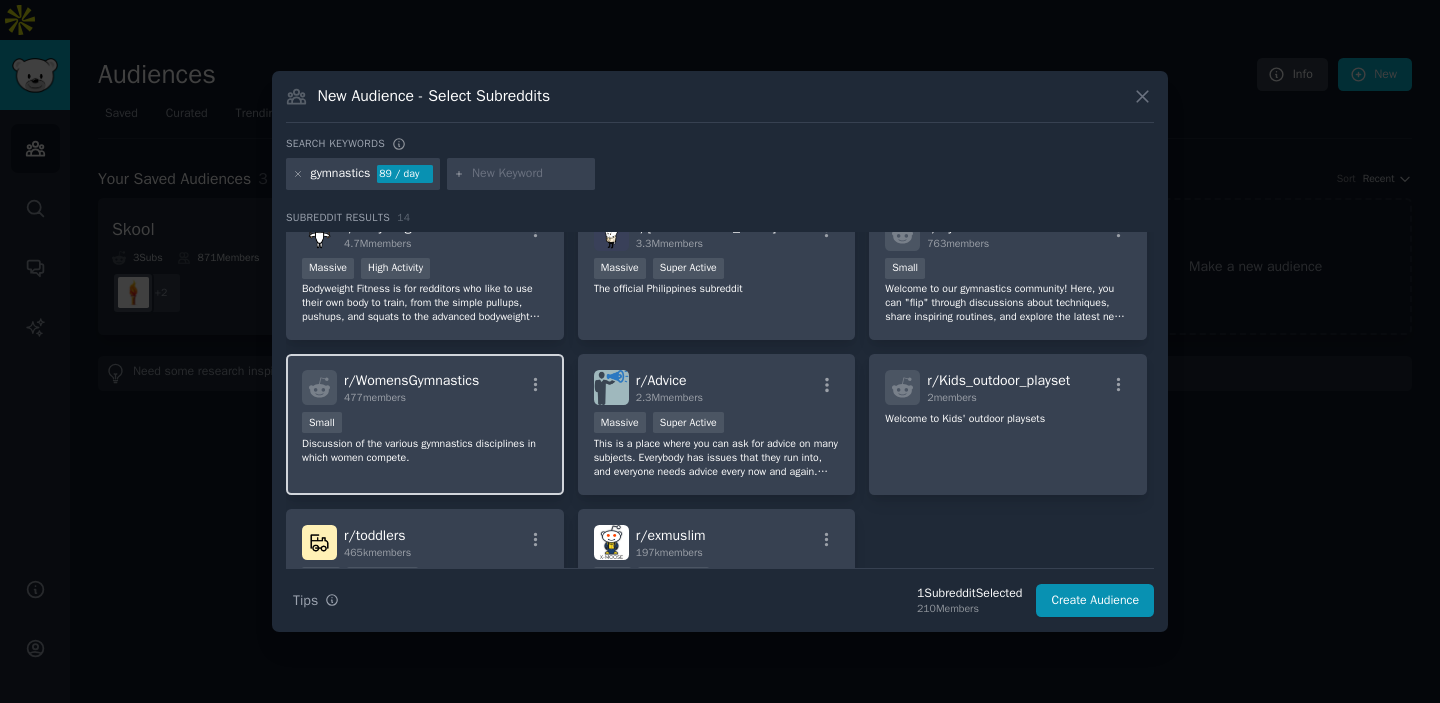 click on "r/ WomensGymnastics 477  members Small Discussion of the various gymnastics disciplines in which women compete." at bounding box center [425, 424] 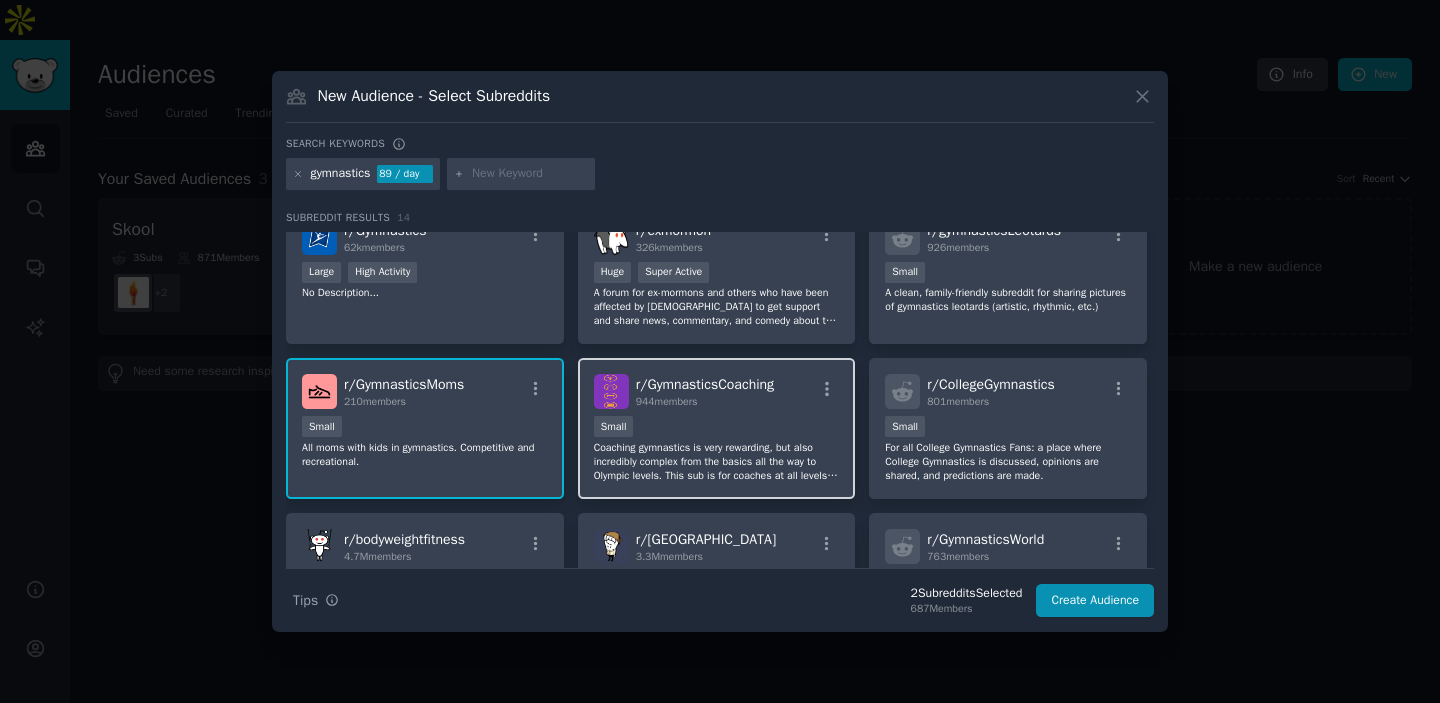 scroll, scrollTop: 0, scrollLeft: 0, axis: both 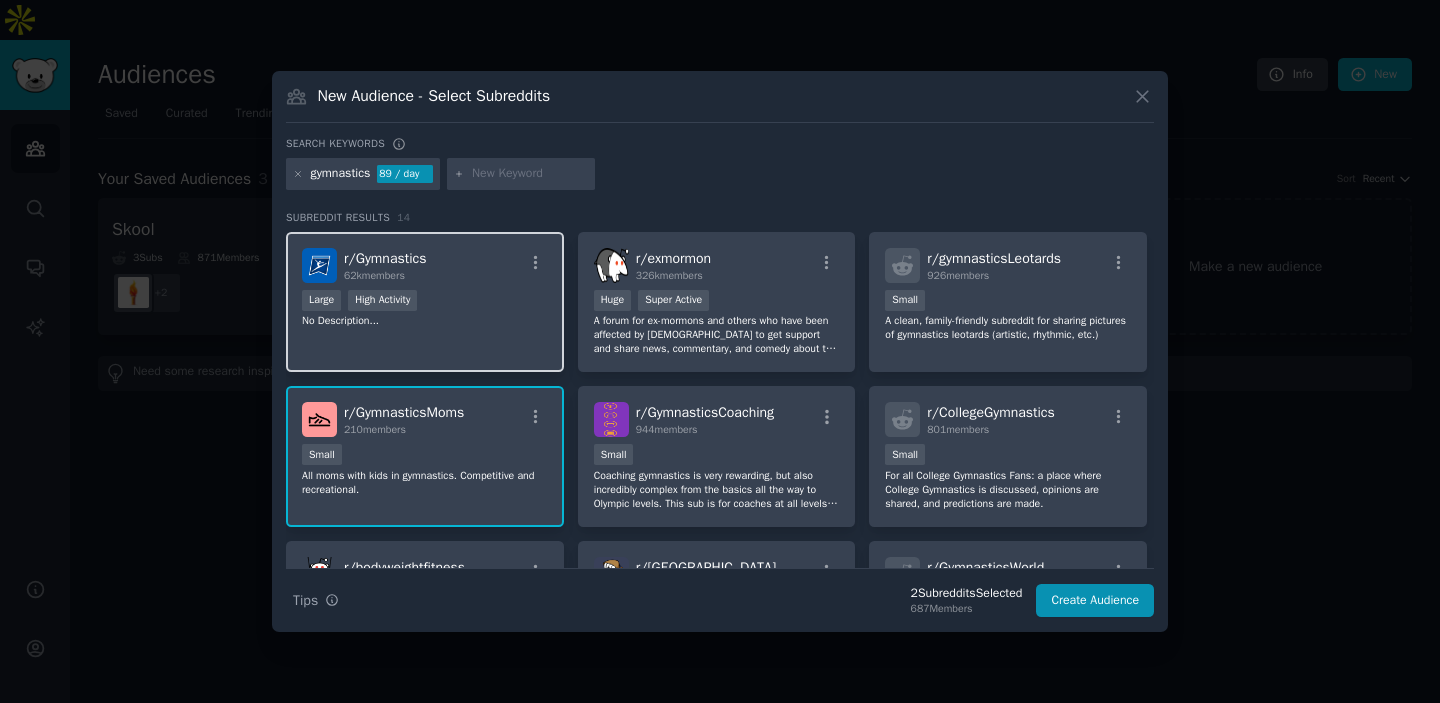 click on "r/ Gymnastics 62k  members Large High Activity No Description..." at bounding box center (425, 302) 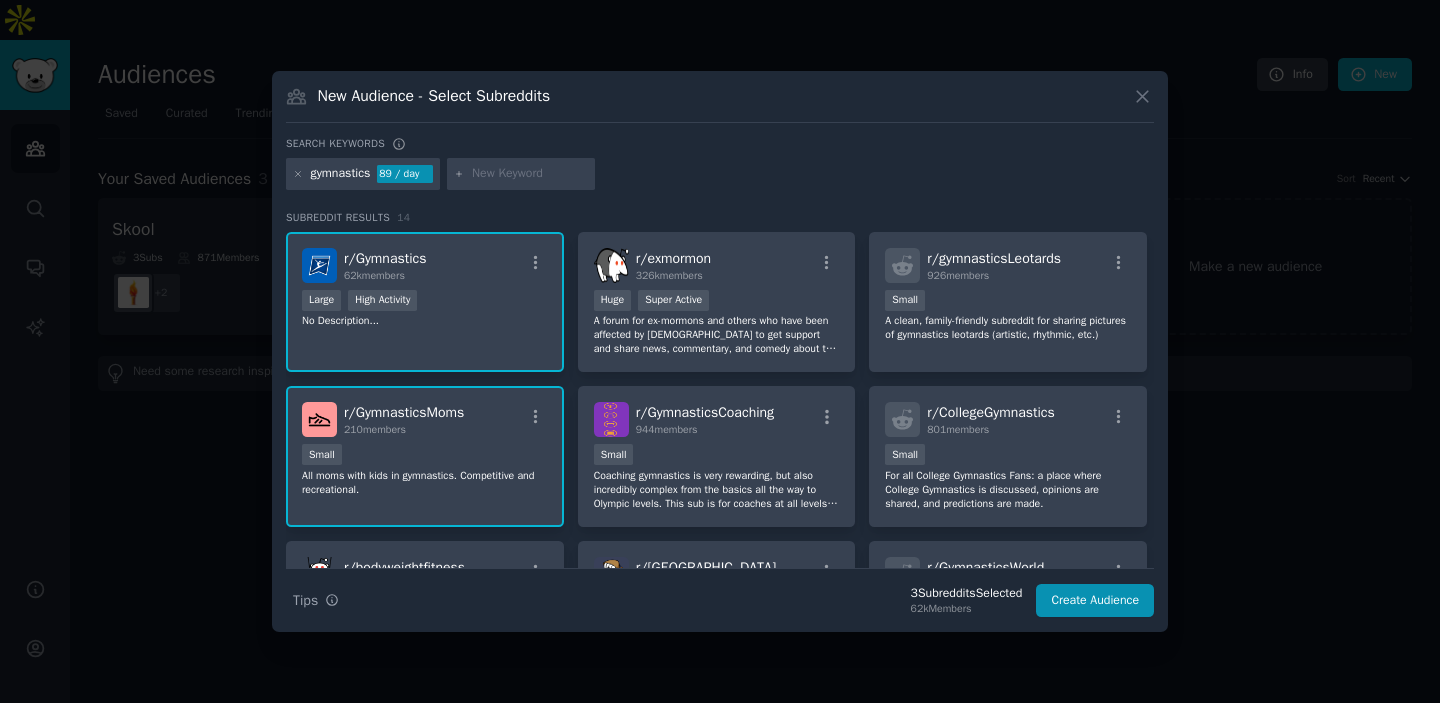 click on "r/ Gymnastics 62k  members Large High Activity No Description..." at bounding box center [425, 302] 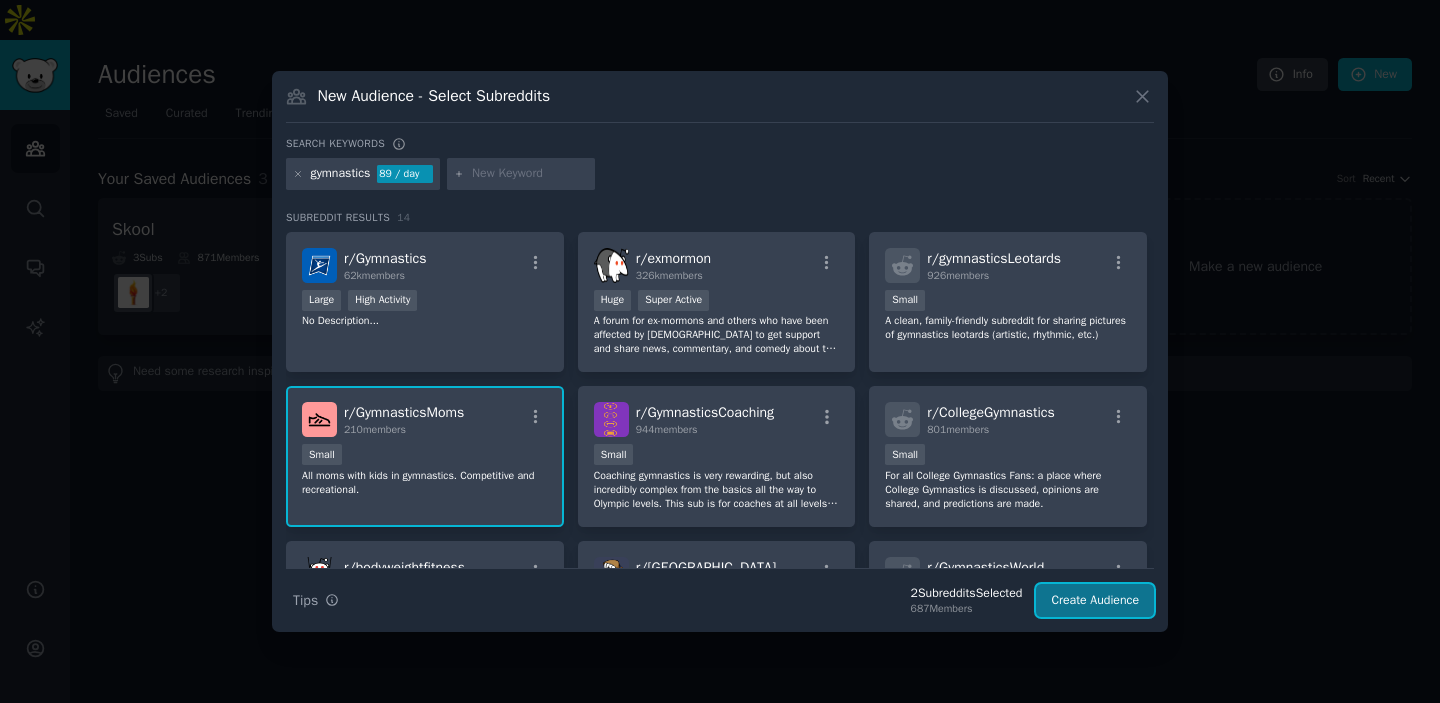 click on "Create Audience" at bounding box center [1095, 601] 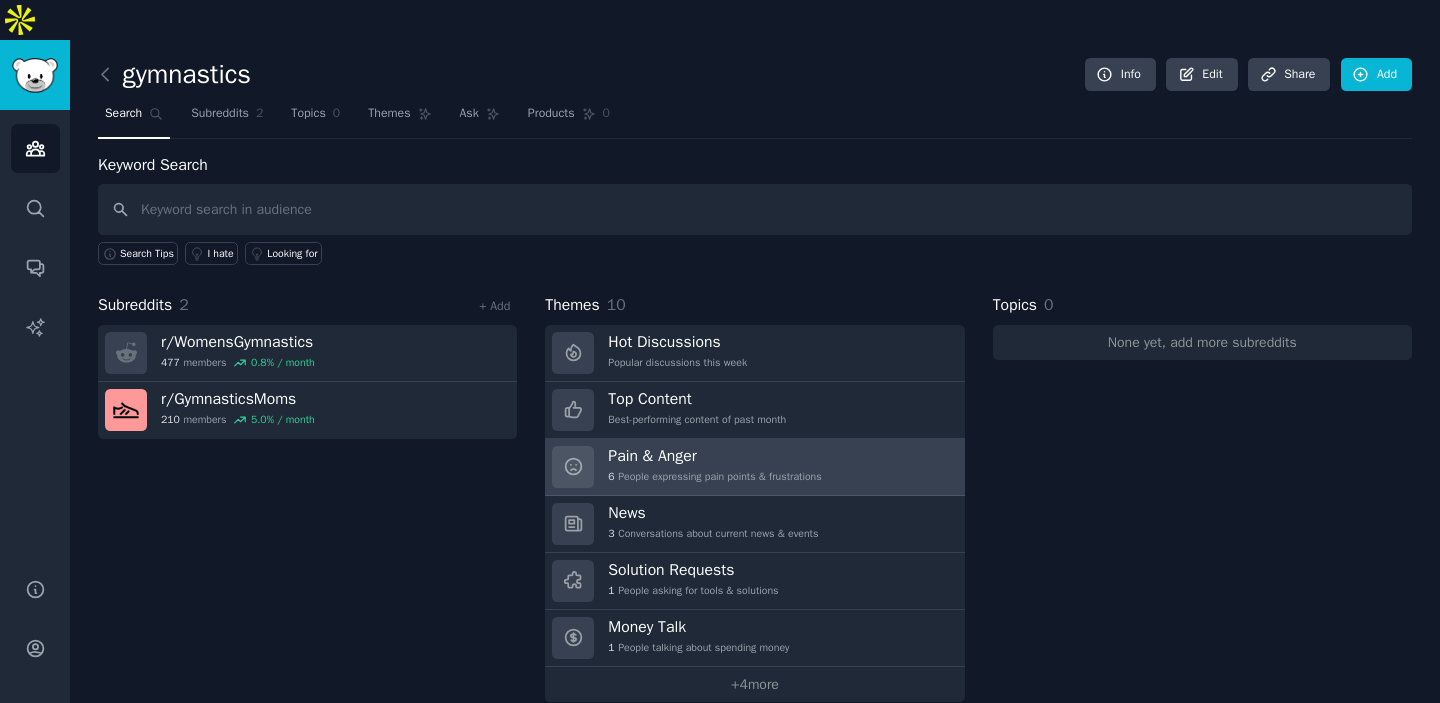 click on "Pain & Anger" at bounding box center [714, 456] 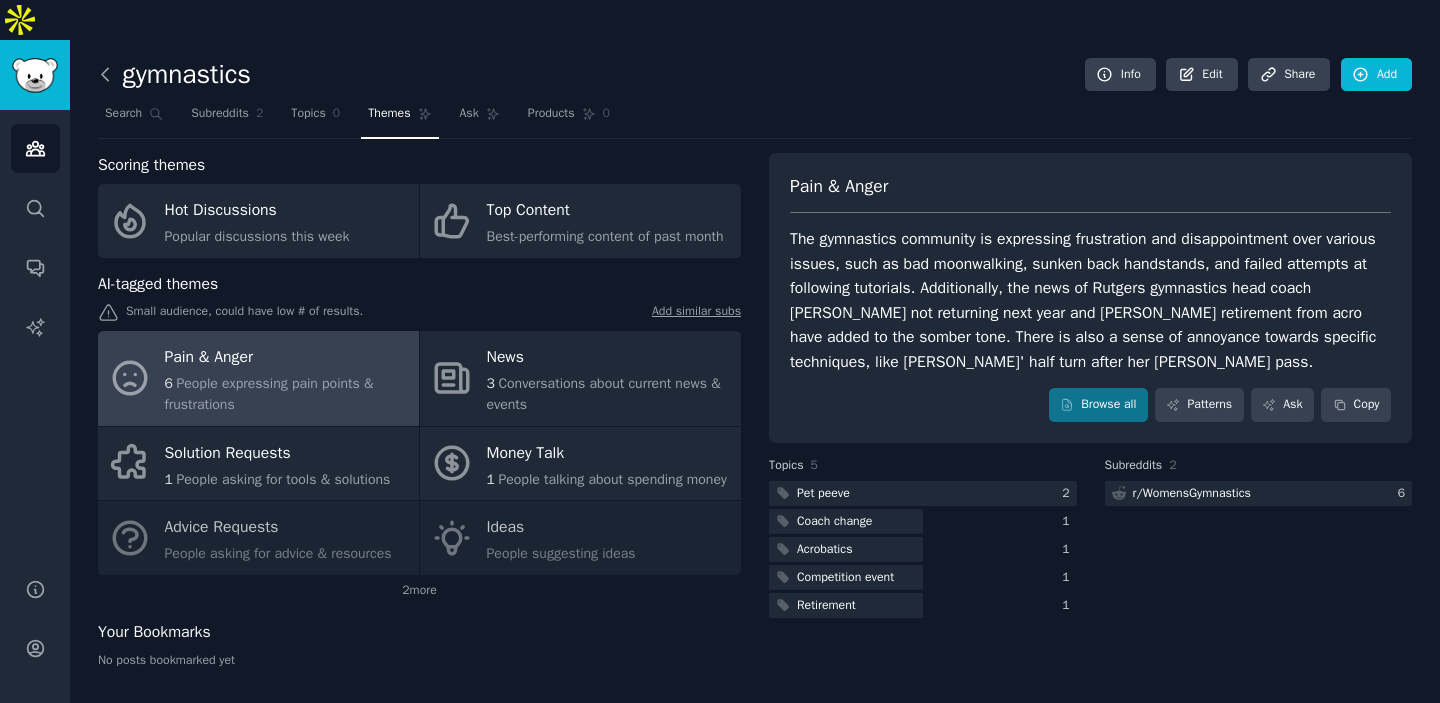 click 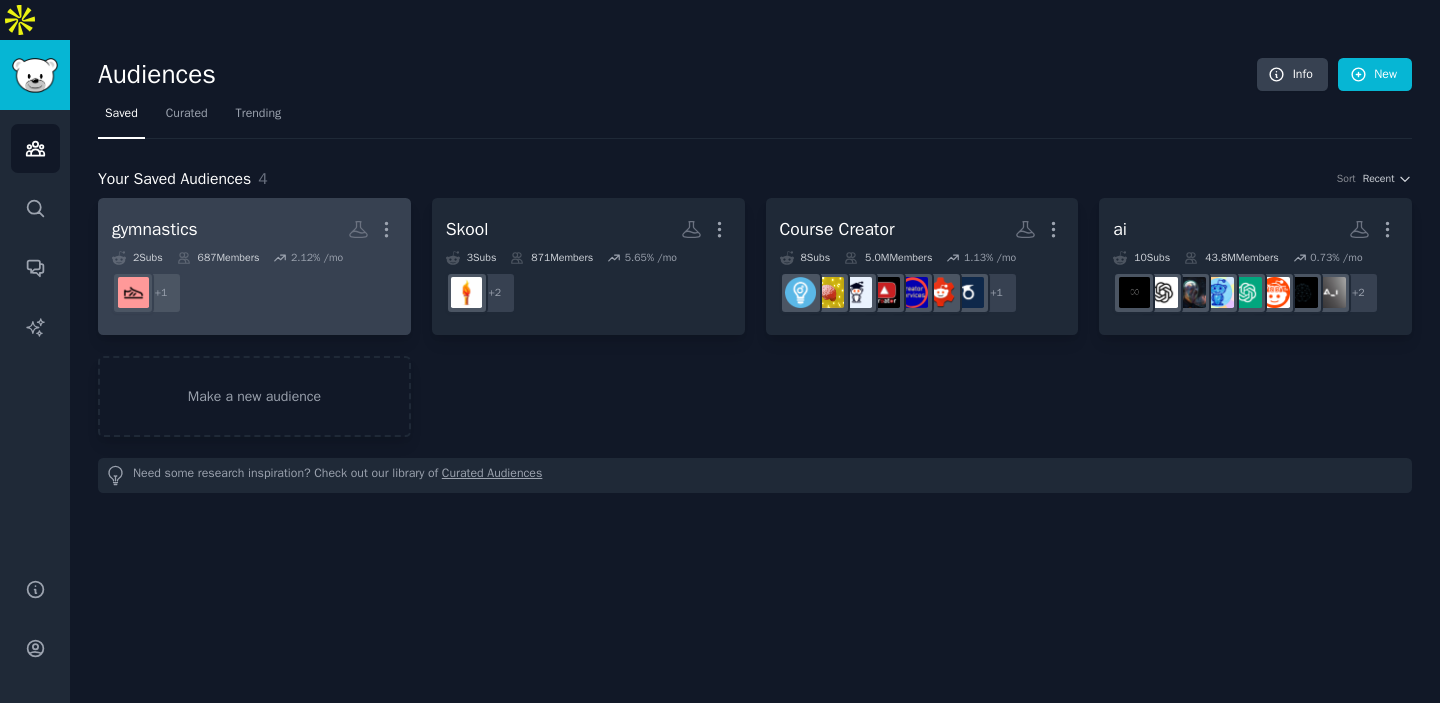 click on "+ 1" at bounding box center [254, 293] 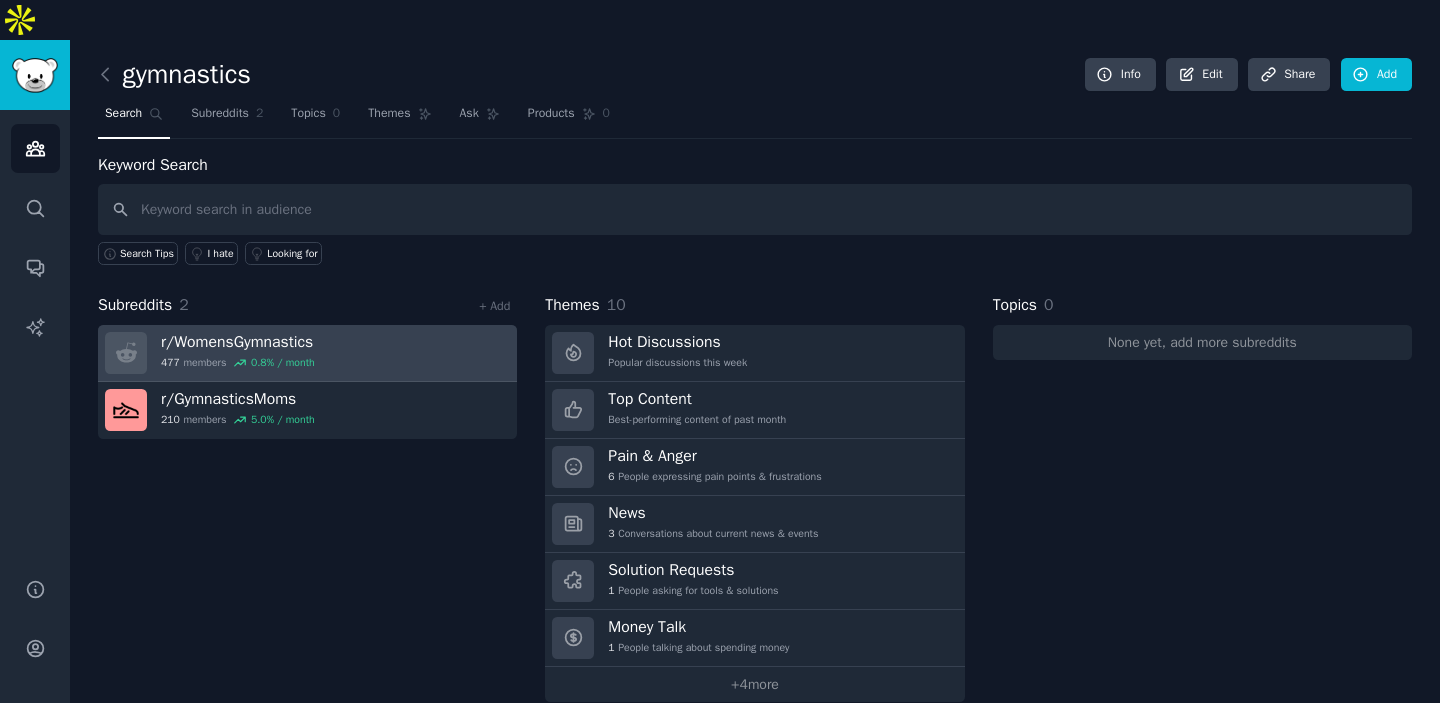 click on "r/ WomensGymnastics 477  members 0.8 % / month" at bounding box center [307, 353] 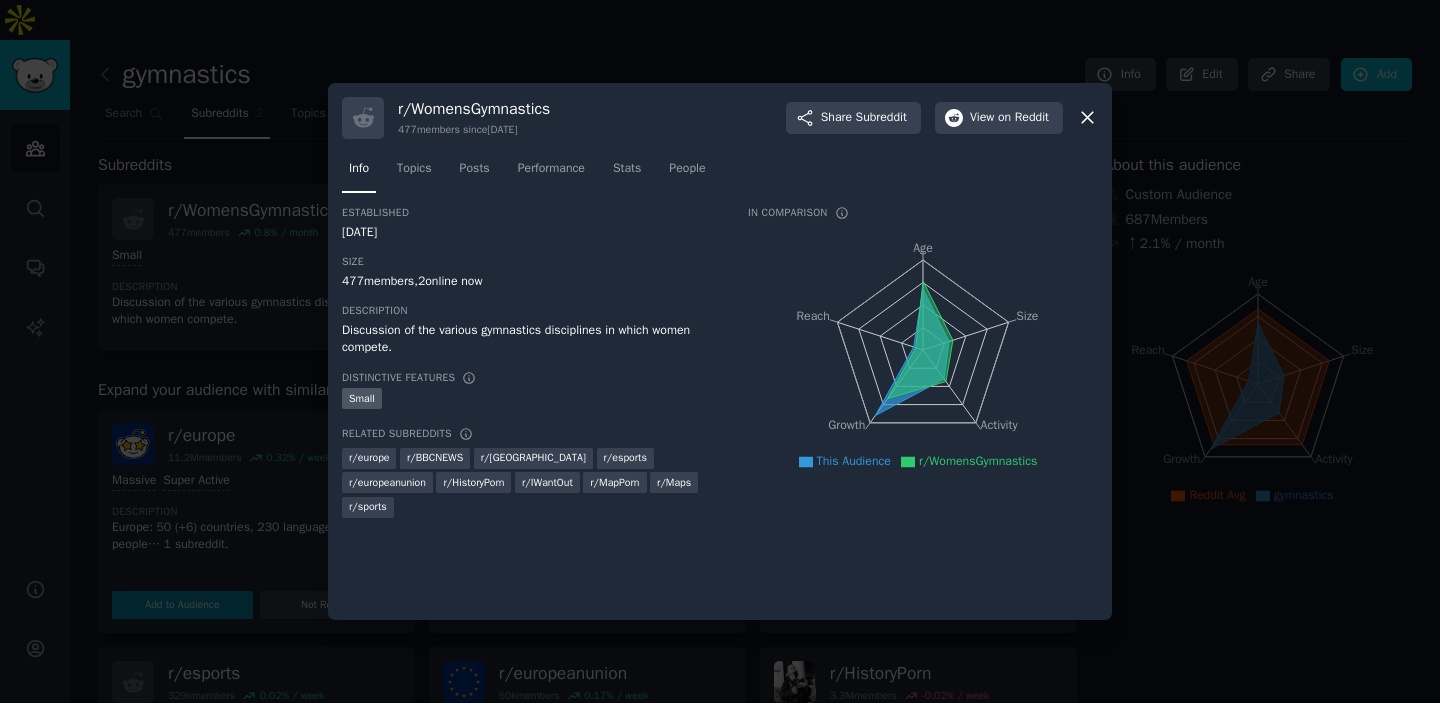 click 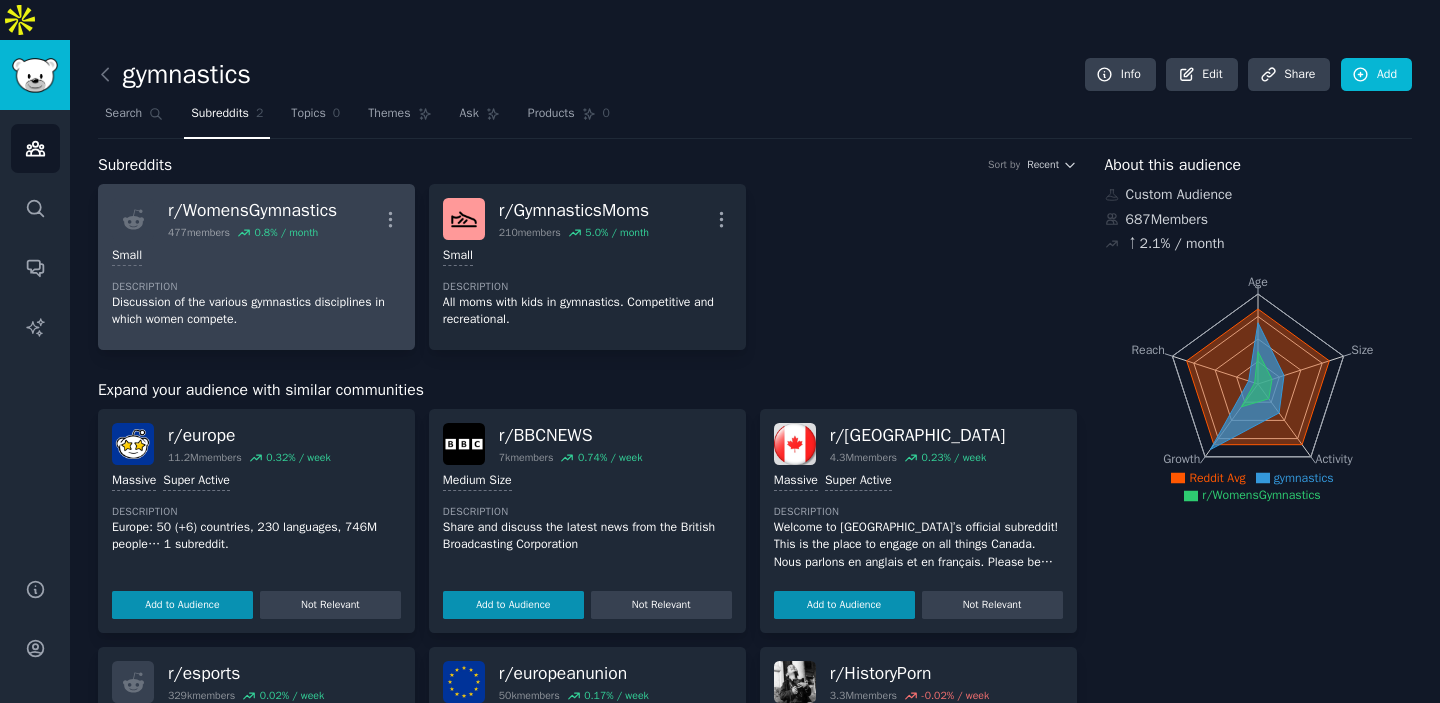 click on "r/ WomensGymnastics 477  members 0.8 % / month More Small Description Discussion of the various gymnastics disciplines in which women compete." at bounding box center [256, 267] 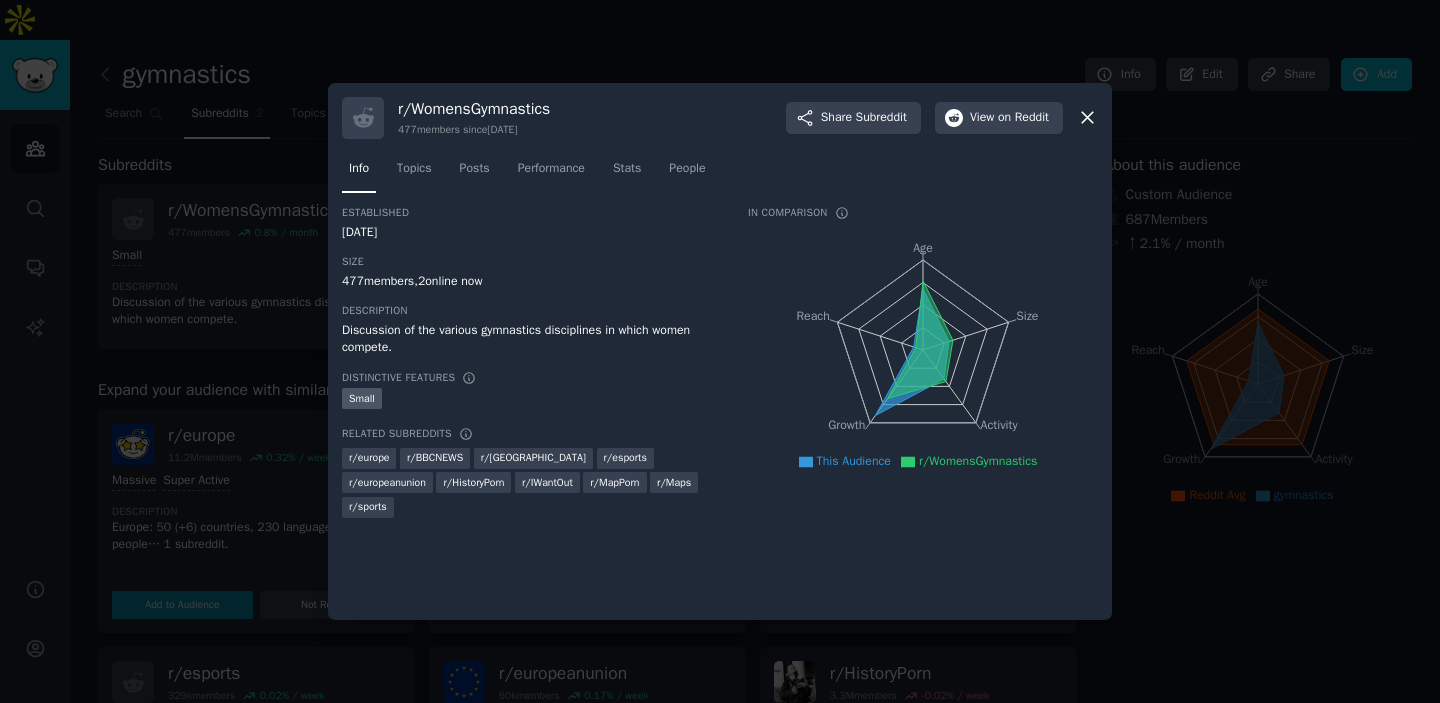 click 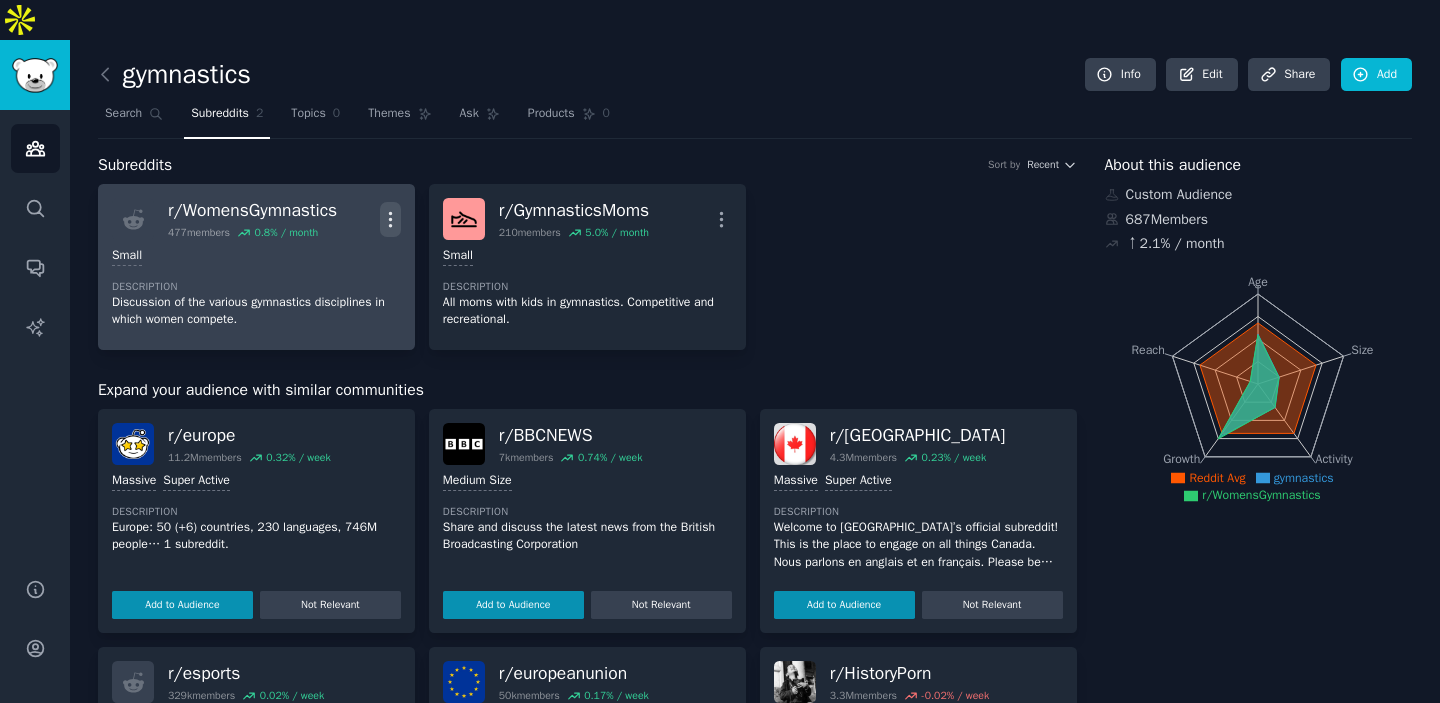 click 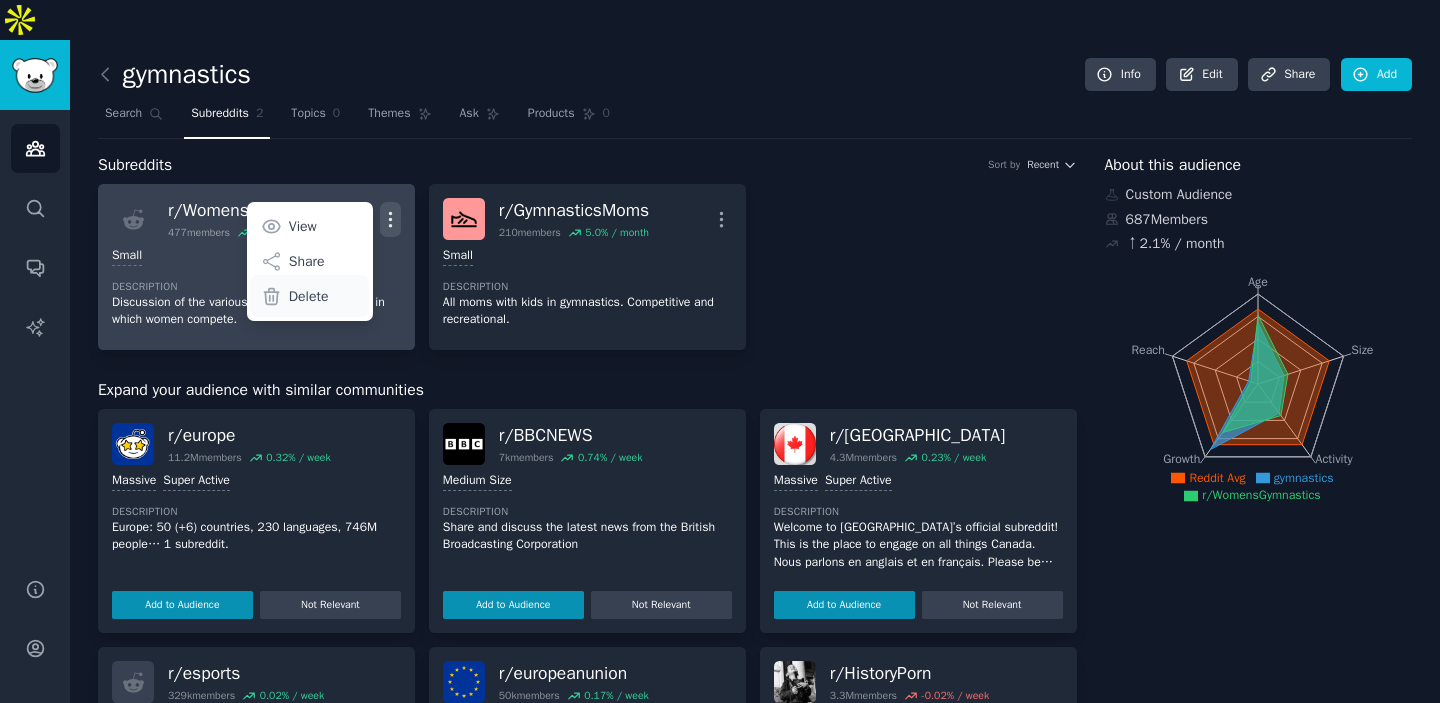 click on "Delete" at bounding box center (309, 296) 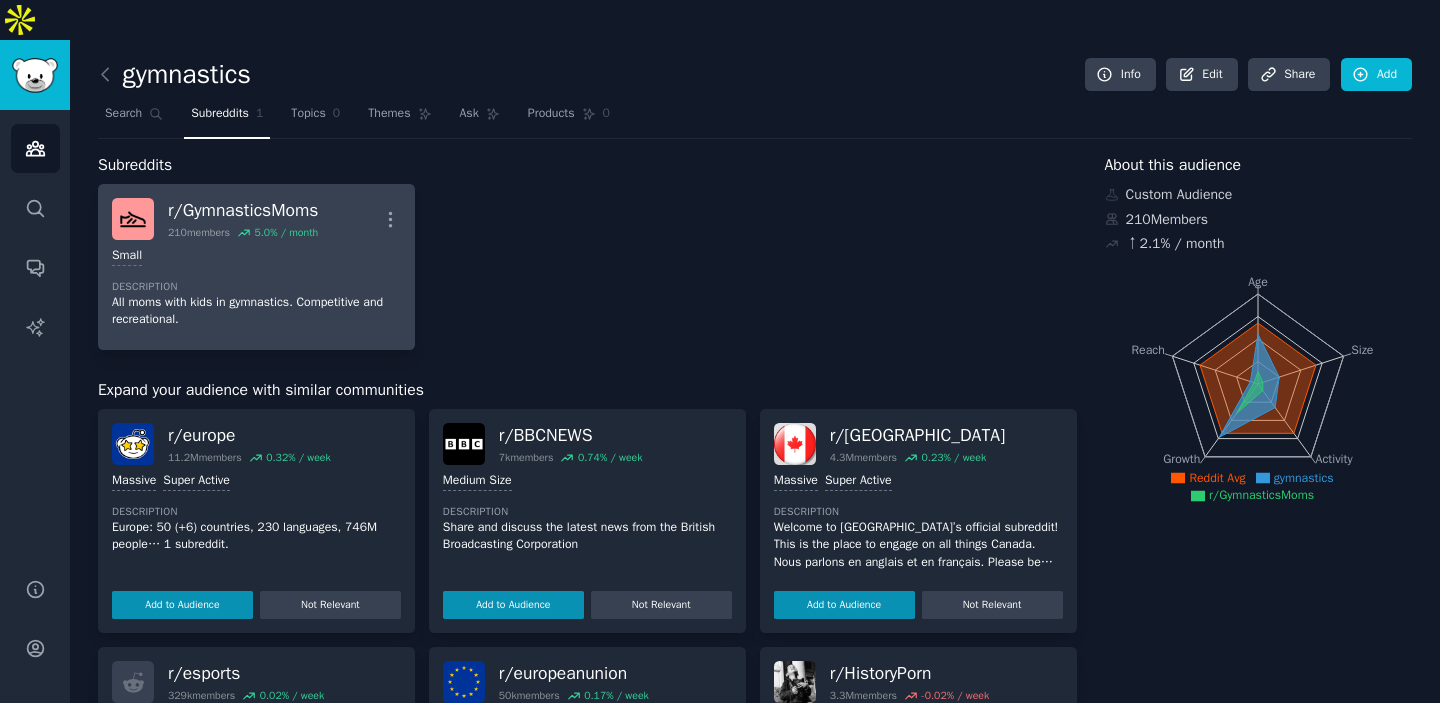 click on "r/ GymnasticsMoms 210  members 5.0 % / month More" at bounding box center (256, 219) 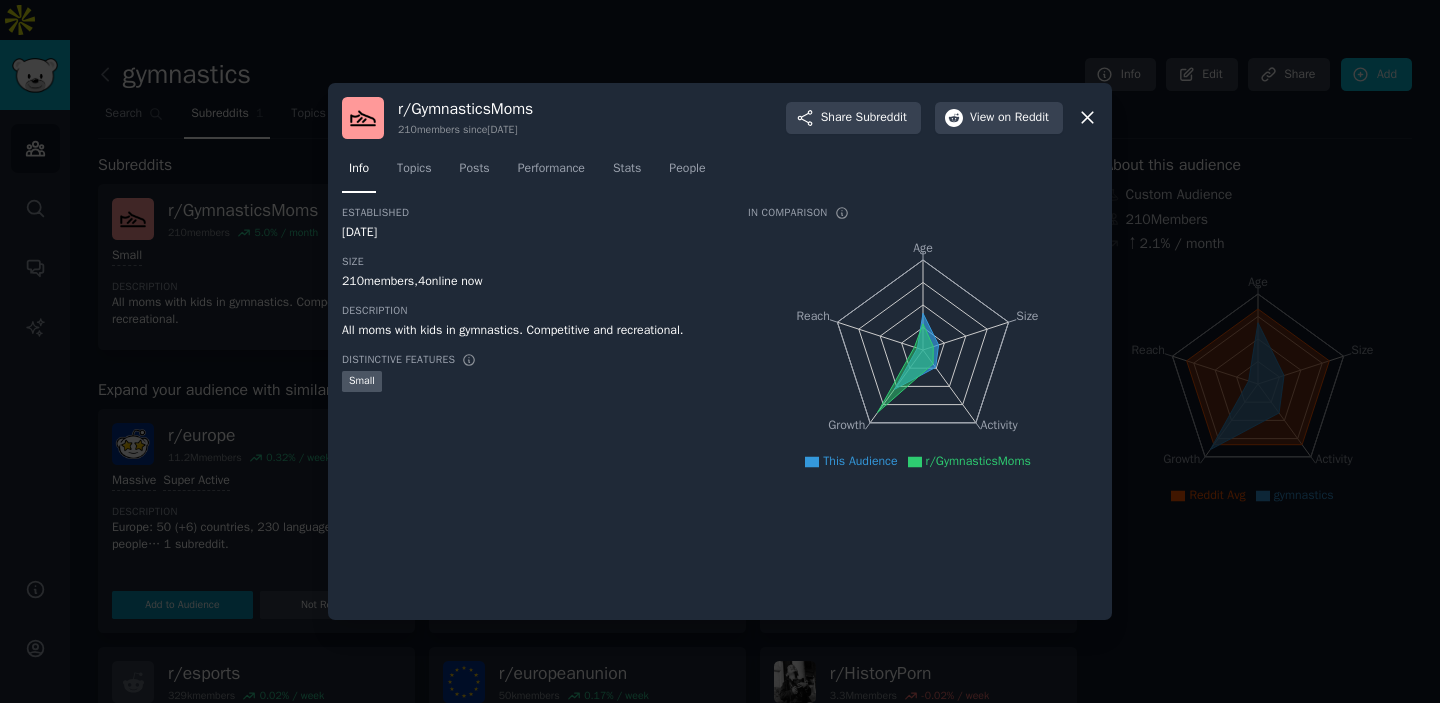 click 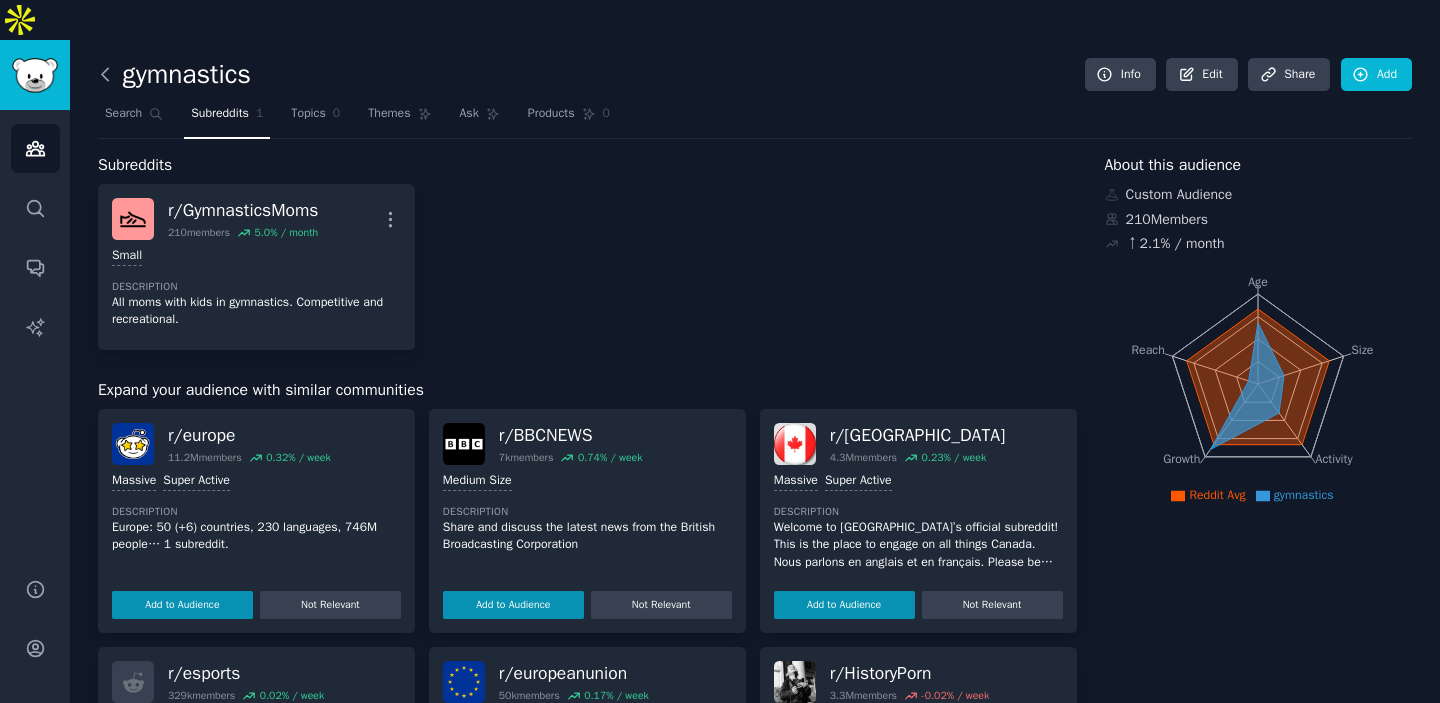 click 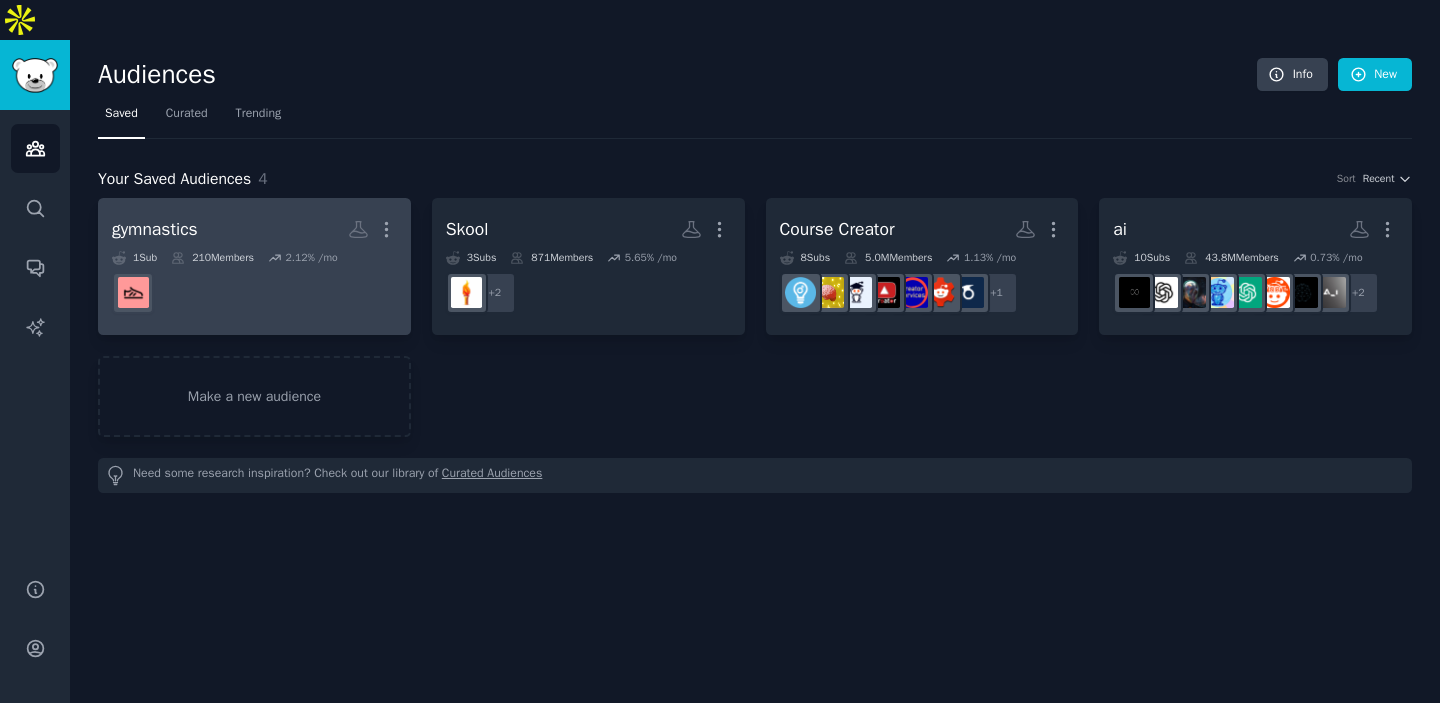 click on "210  Members" at bounding box center [212, 258] 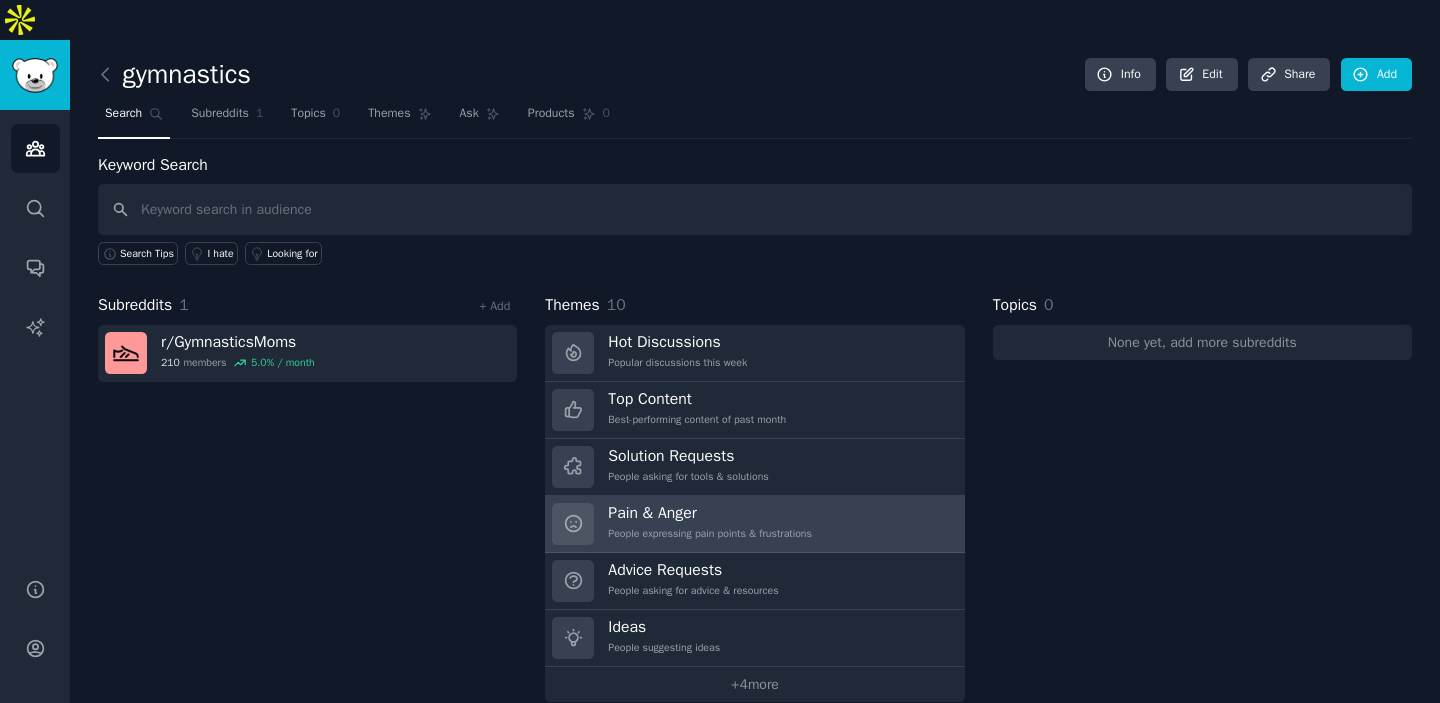 click on "Pain & Anger" at bounding box center [710, 513] 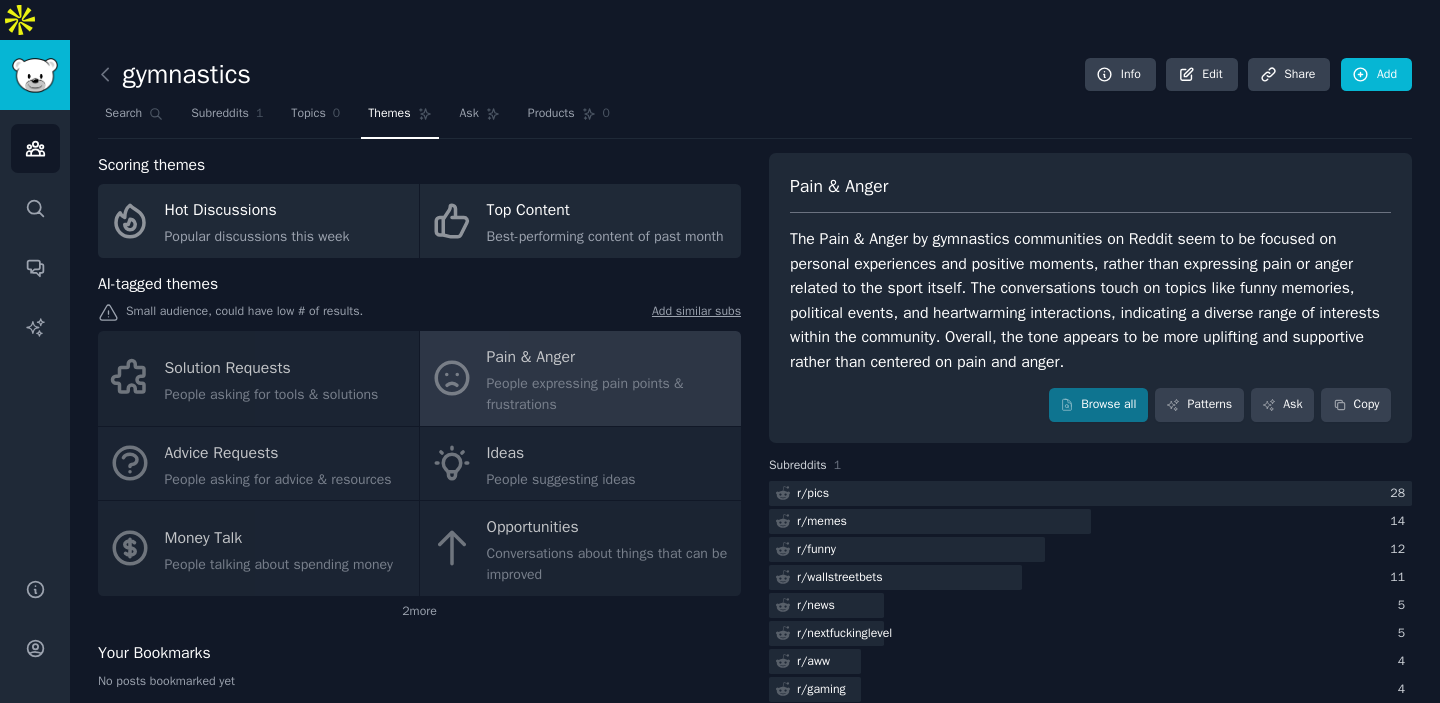 click on "Solution Requests People asking for tools & solutions Pain & Anger People expressing pain points & frustrations Advice Requests People asking for advice & resources Ideas People suggesting ideas Money Talk People talking about spending money Opportunities Conversations about things that can be improved" at bounding box center [419, 463] 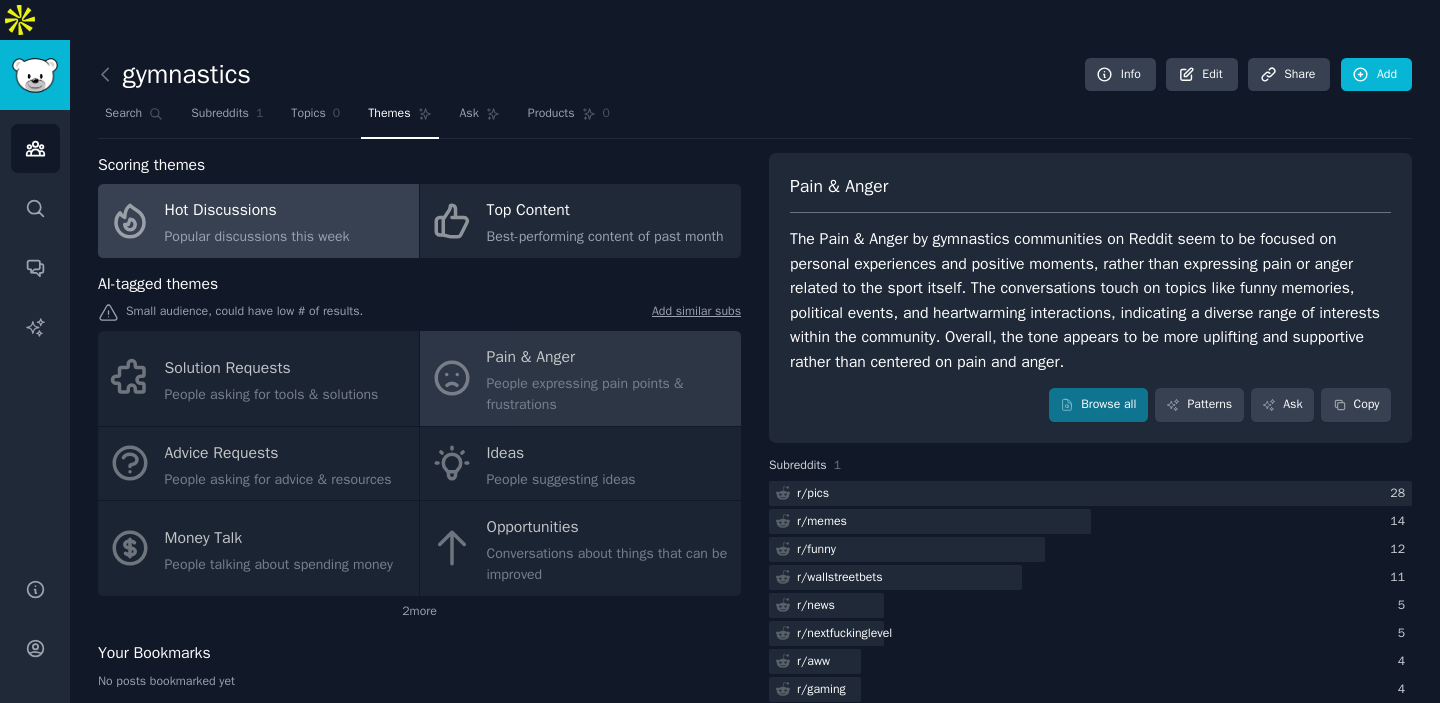 click on "Hot Discussions" at bounding box center [257, 211] 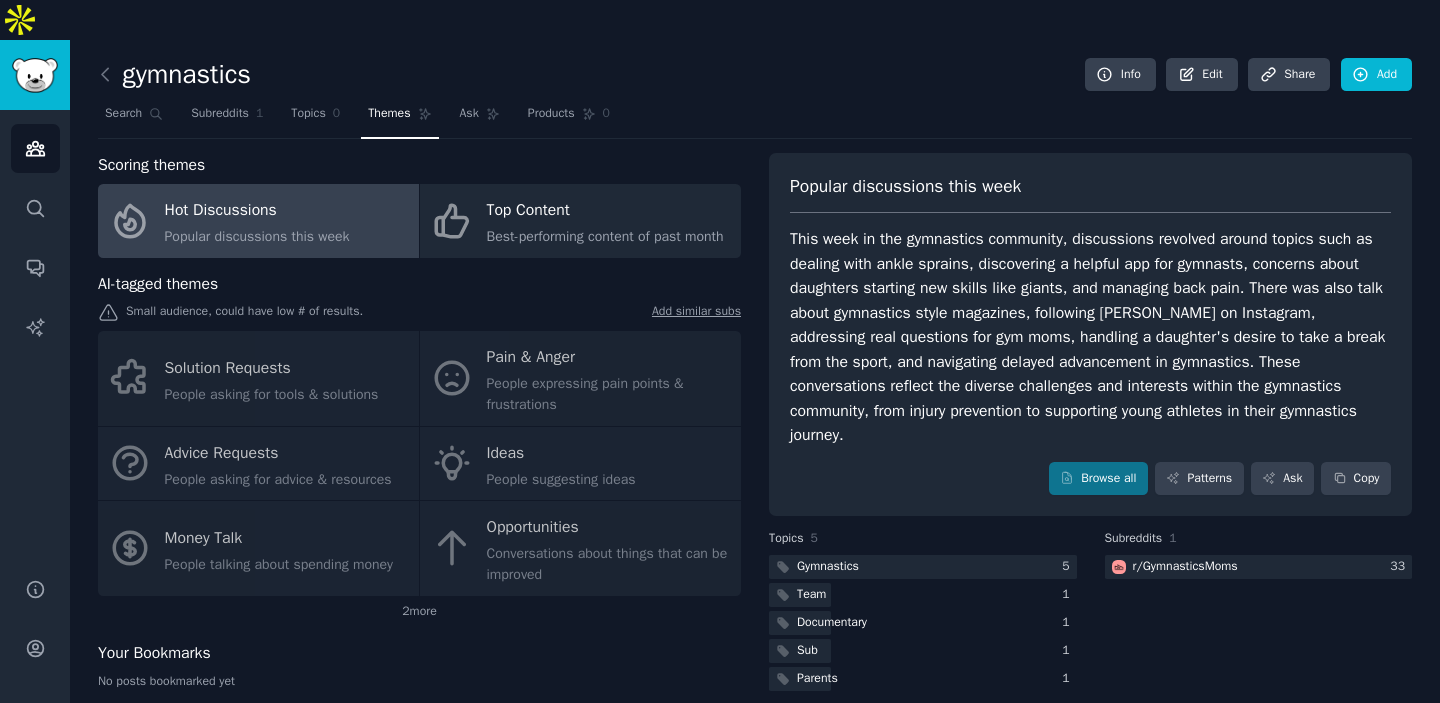 drag, startPoint x: 949, startPoint y: 395, endPoint x: 772, endPoint y: 194, distance: 267.82455 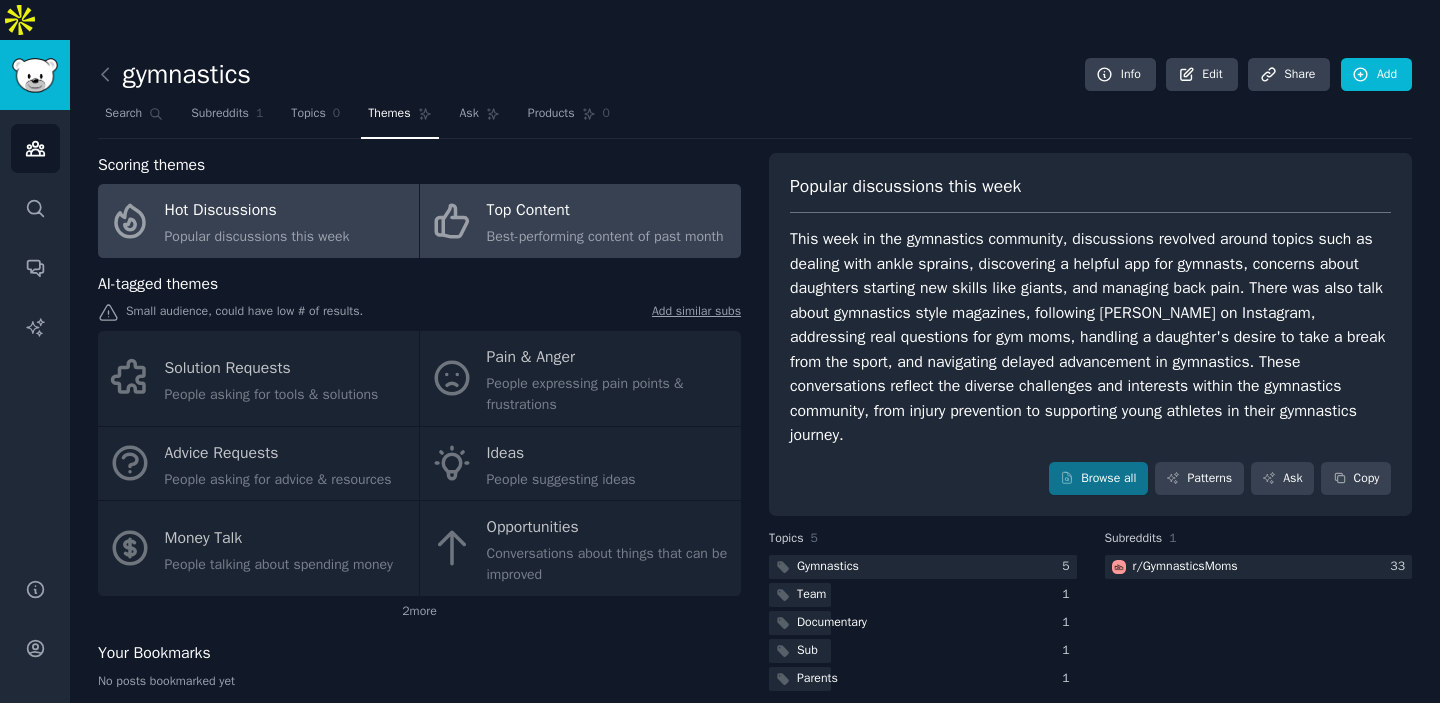 click on "Best-performing content of past month" 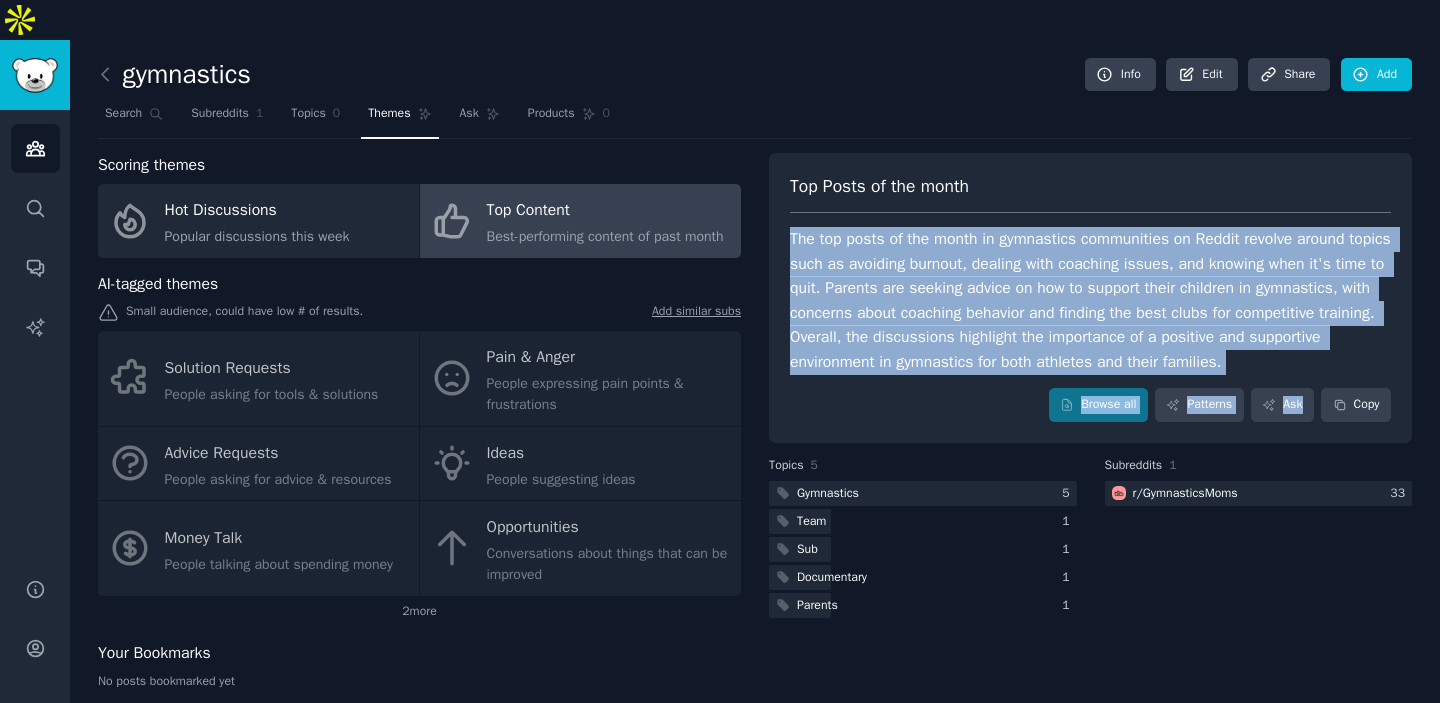 drag, startPoint x: 1360, startPoint y: 338, endPoint x: 778, endPoint y: 194, distance: 599.5498 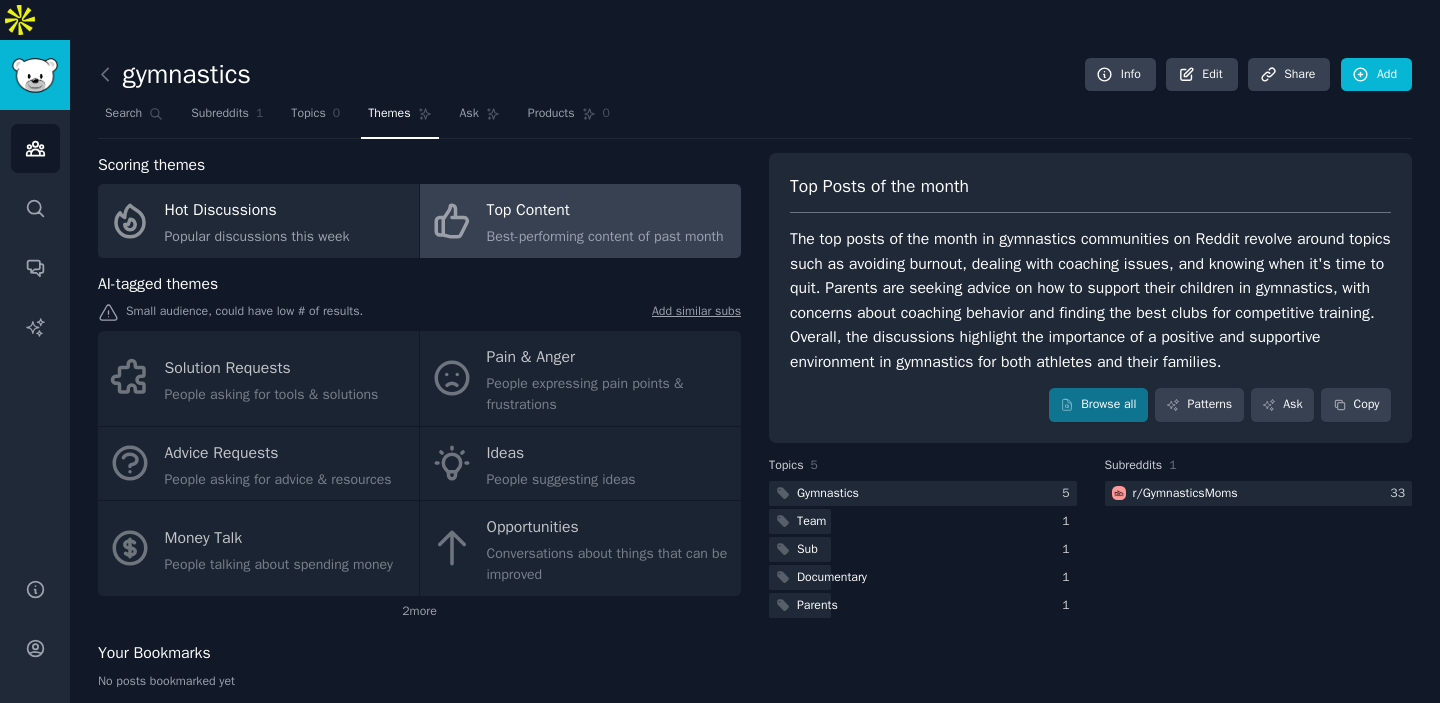 click on "Solution Requests People asking for tools & solutions Pain & Anger People expressing pain points & frustrations Advice Requests People asking for advice & resources Ideas People suggesting ideas Money Talk People talking about spending money Opportunities Conversations about things that can be improved" at bounding box center (419, 463) 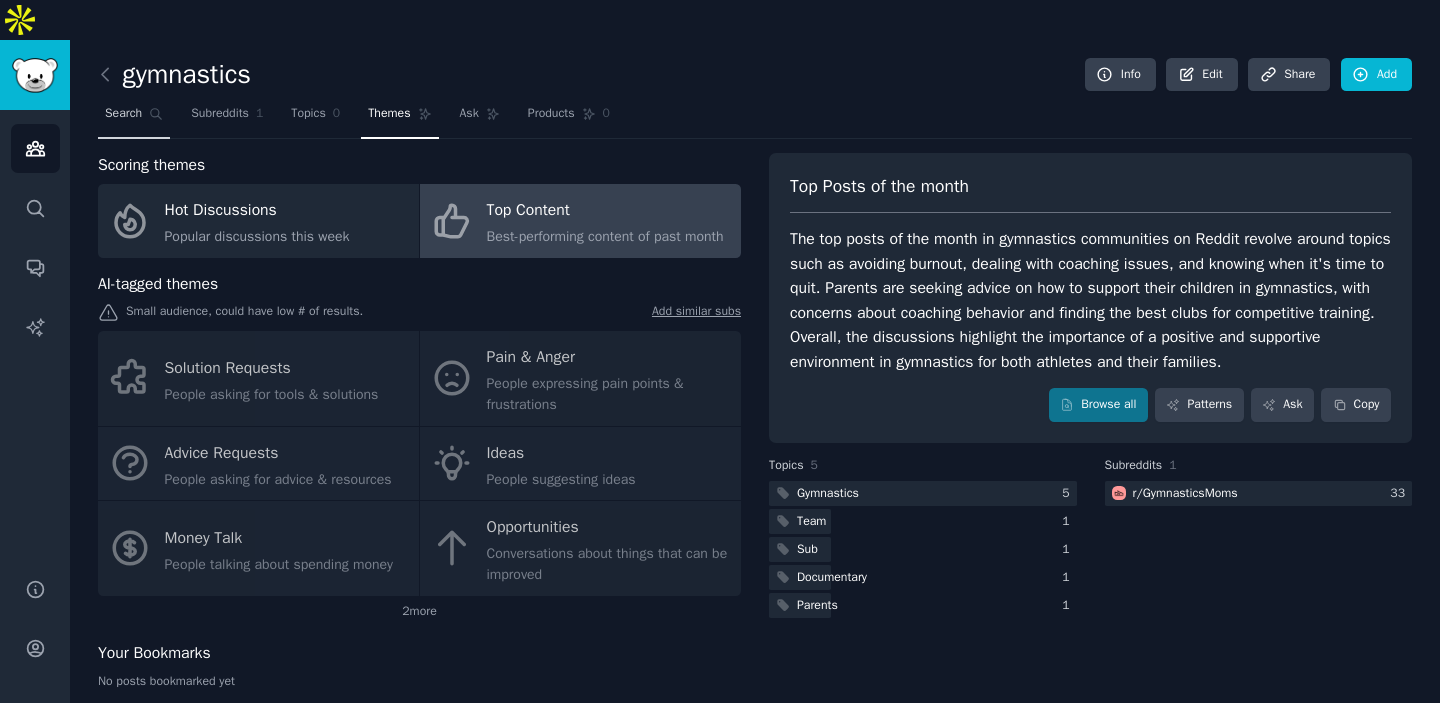 click on "Search" at bounding box center [123, 114] 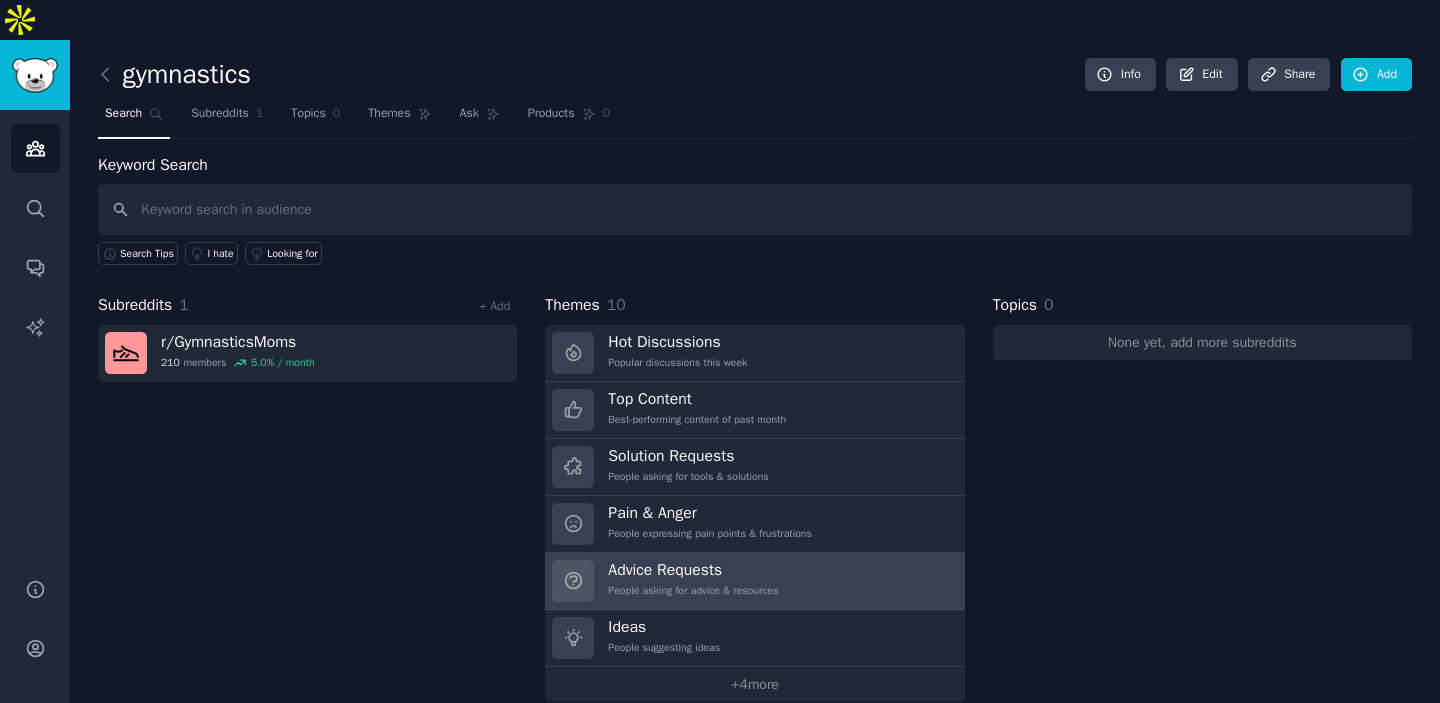 click on "Advice Requests" at bounding box center (693, 570) 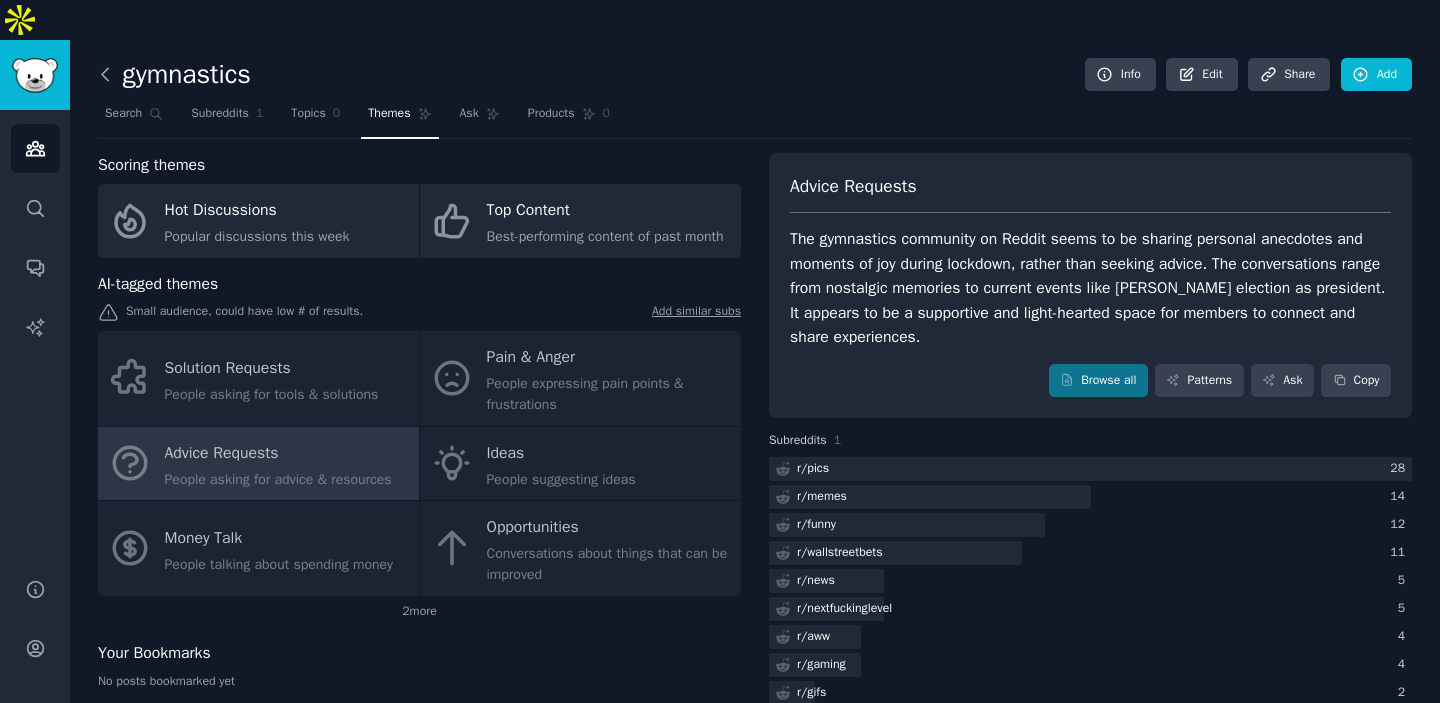 click 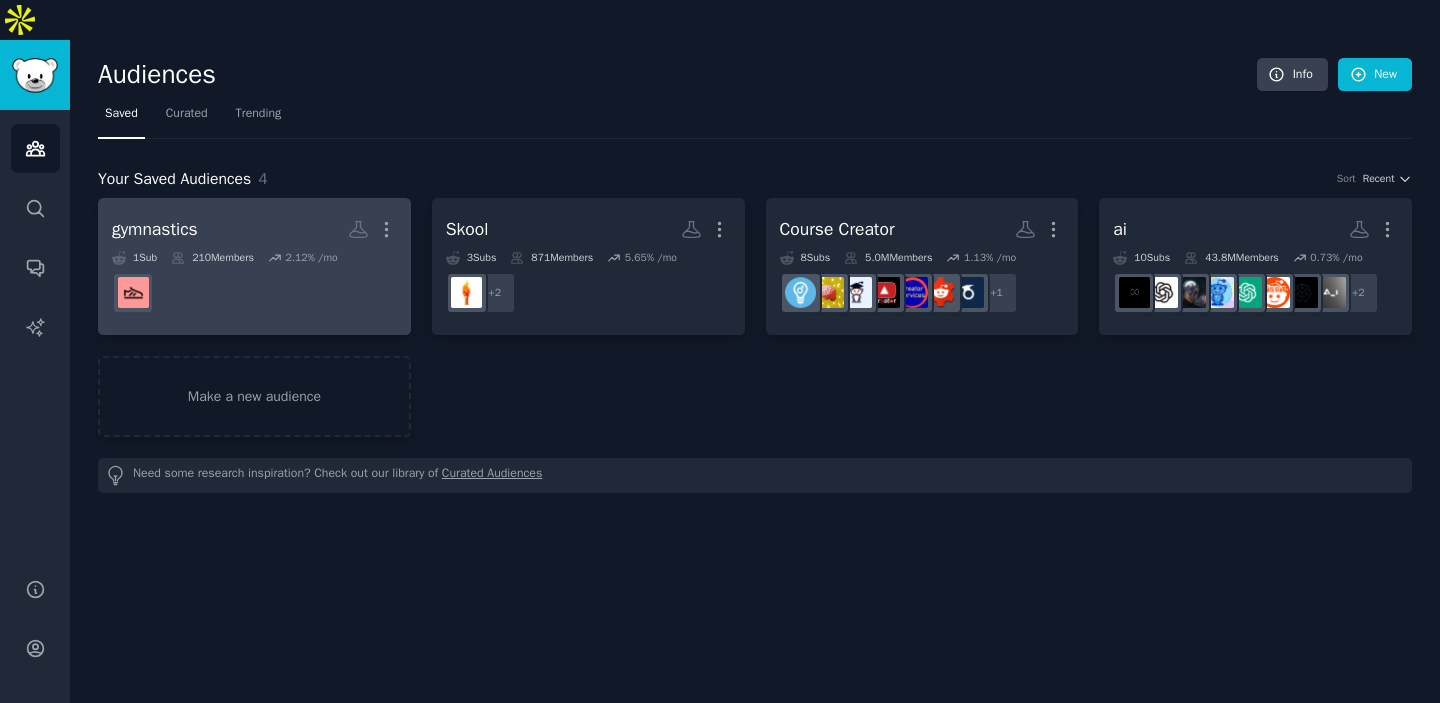 click on "210  Members" at bounding box center [212, 258] 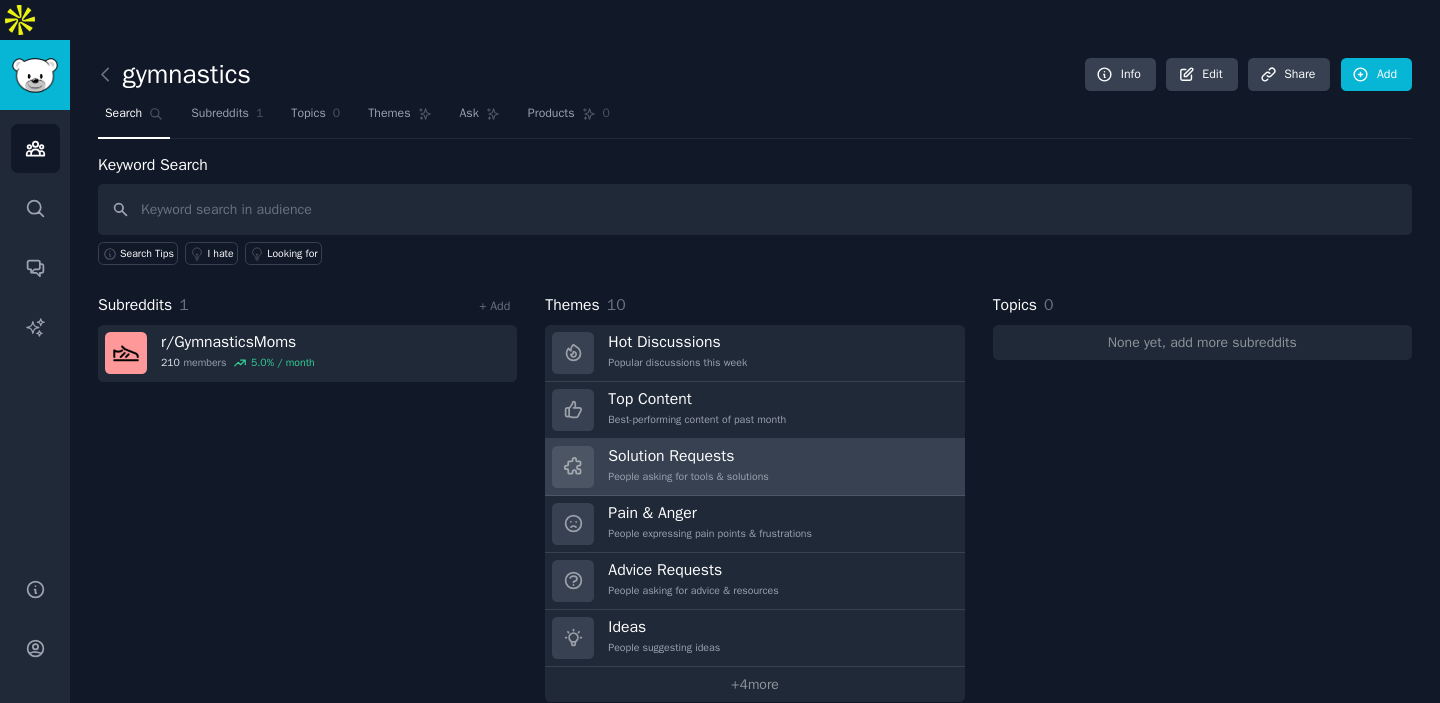 click on "Solution Requests People asking for tools & solutions" at bounding box center (688, 467) 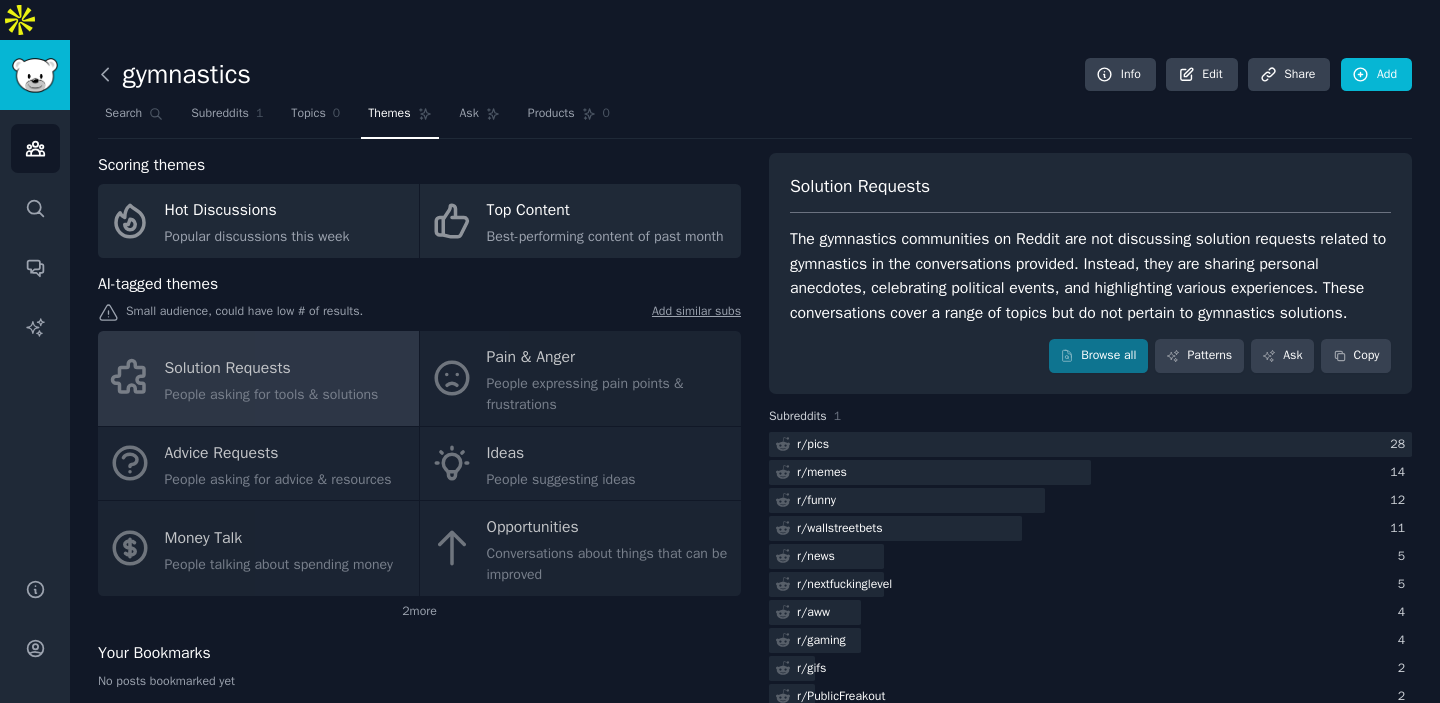 click 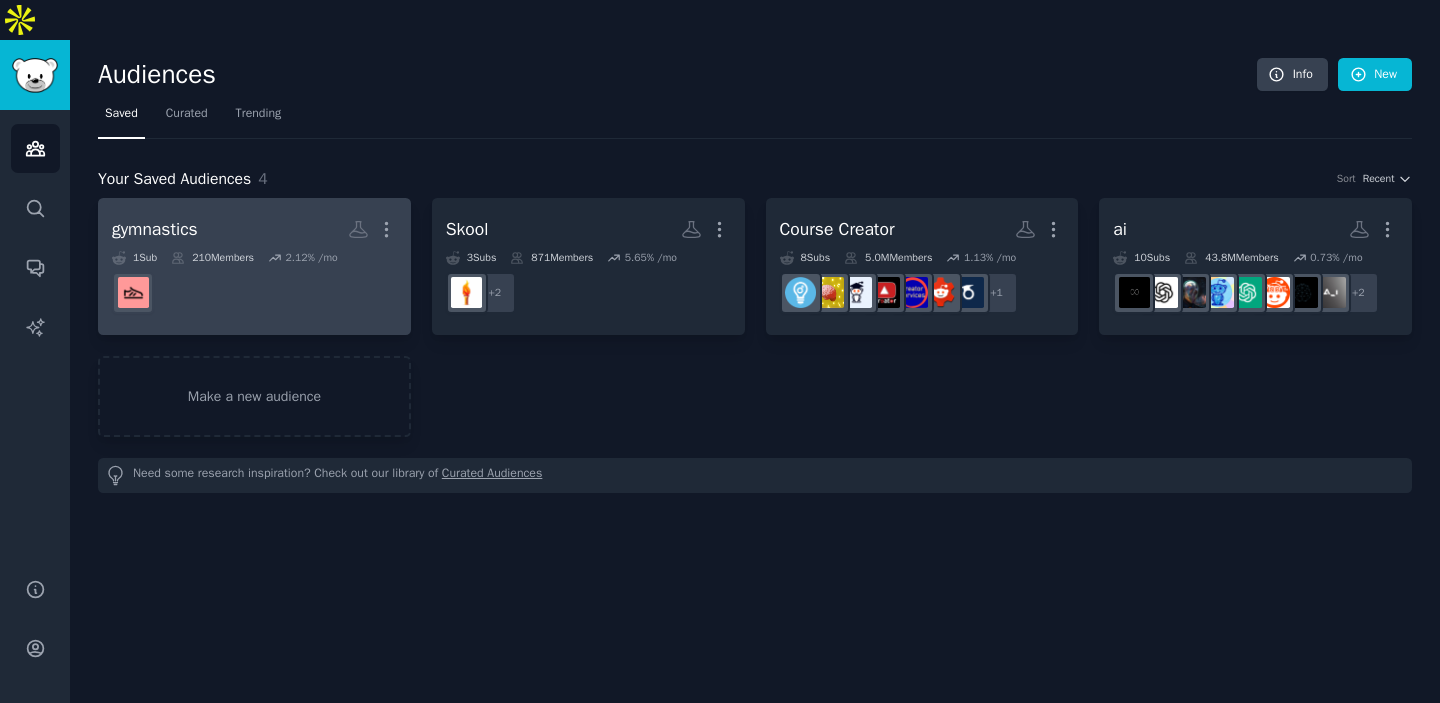 click at bounding box center (254, 293) 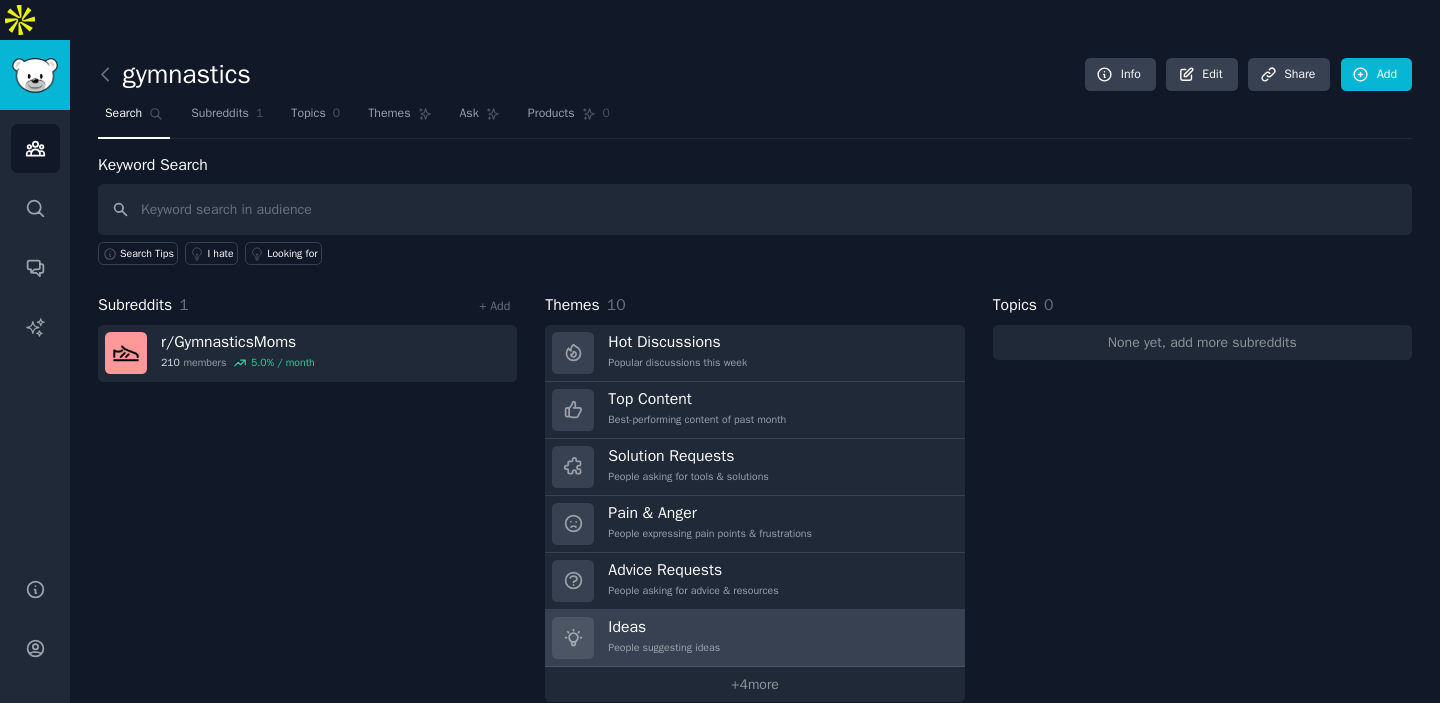 click on "People suggesting ideas" at bounding box center (664, 648) 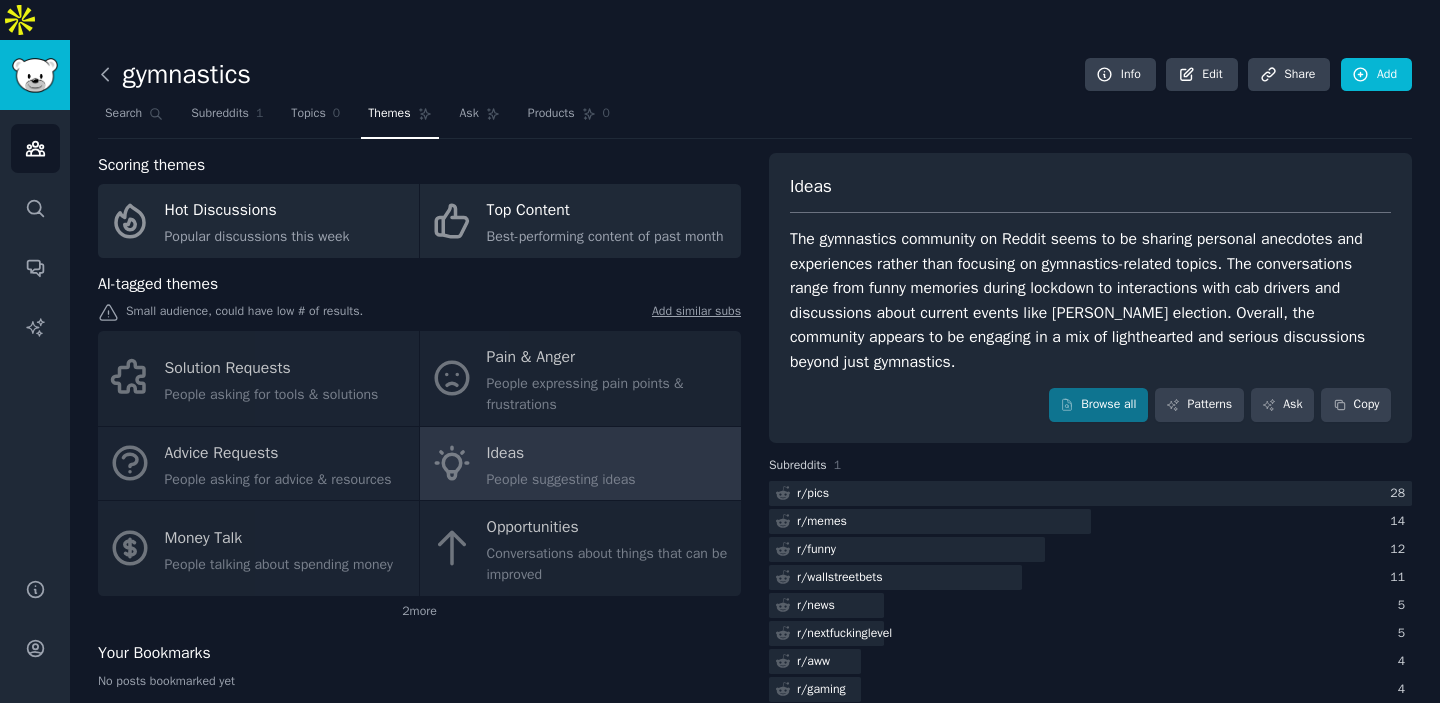 click 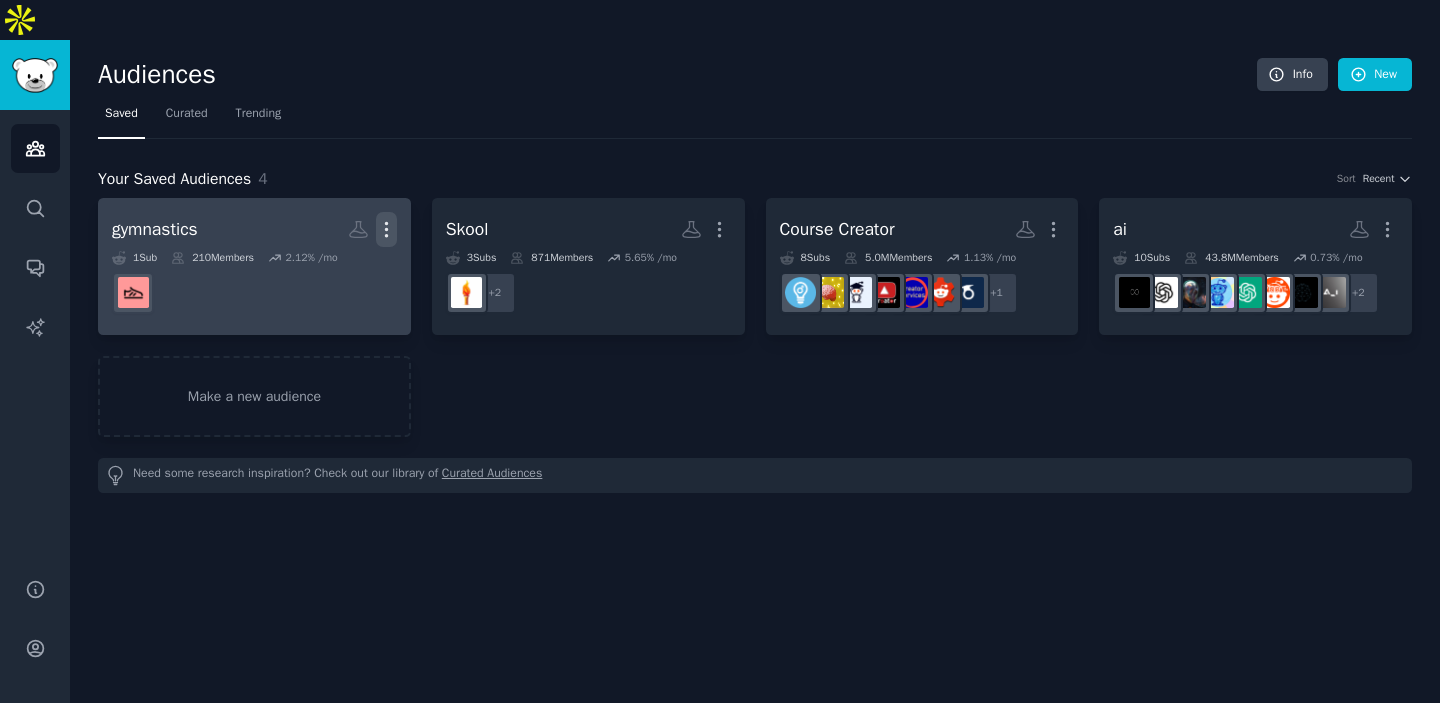 click 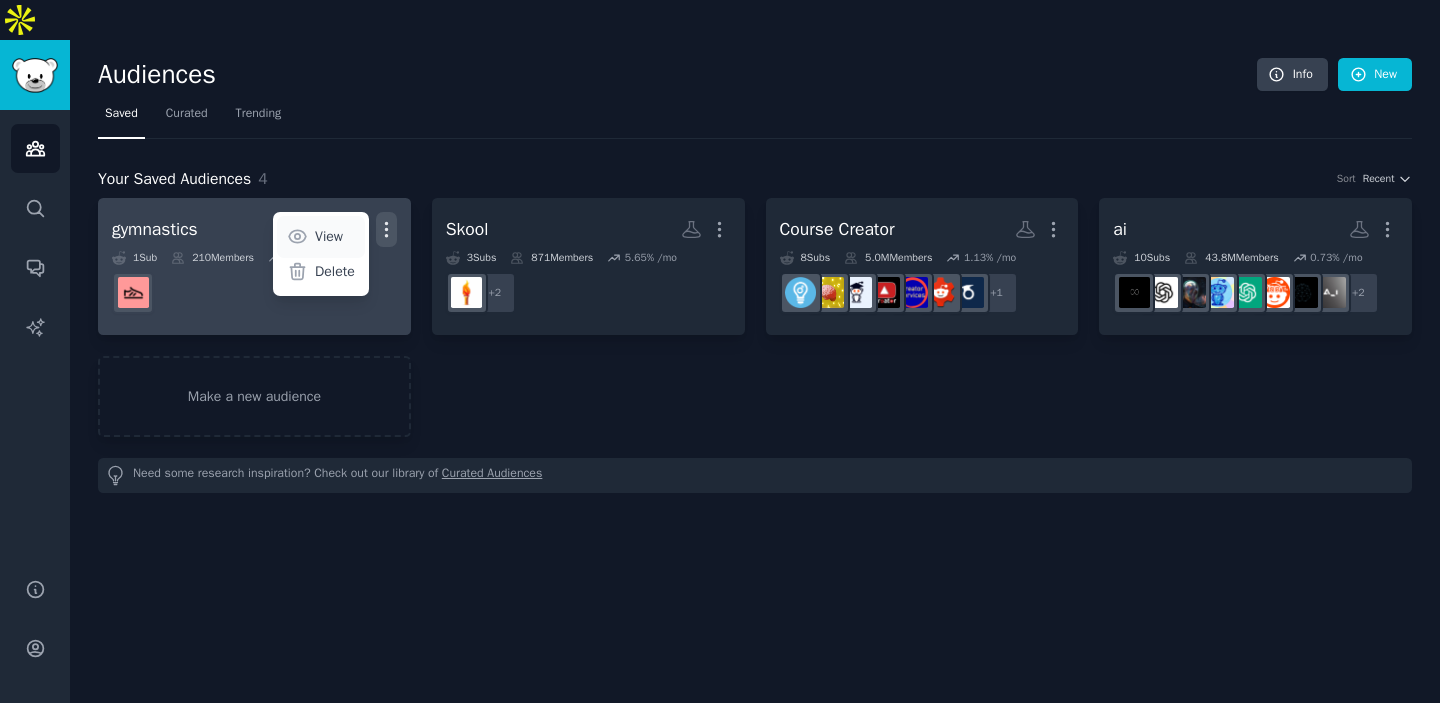 click on "View" at bounding box center [329, 236] 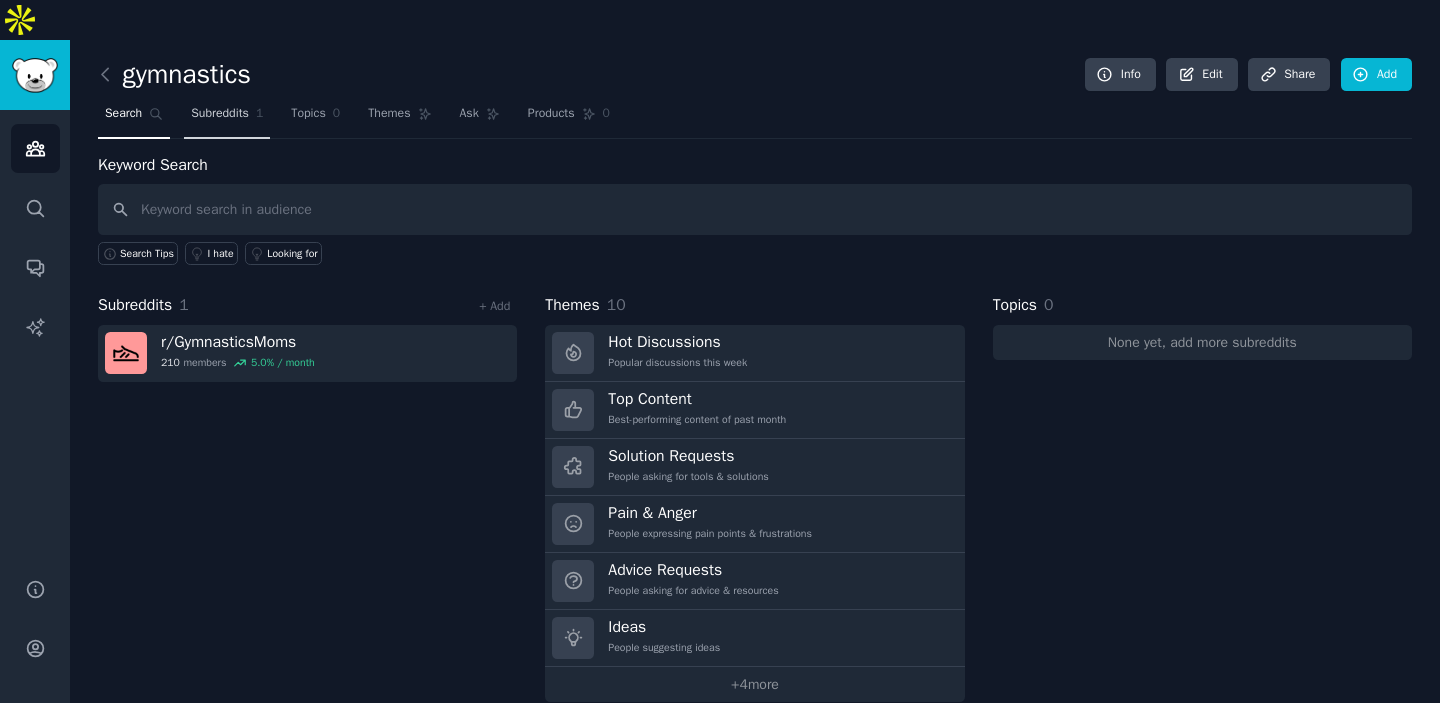 click on "Subreddits" at bounding box center [220, 114] 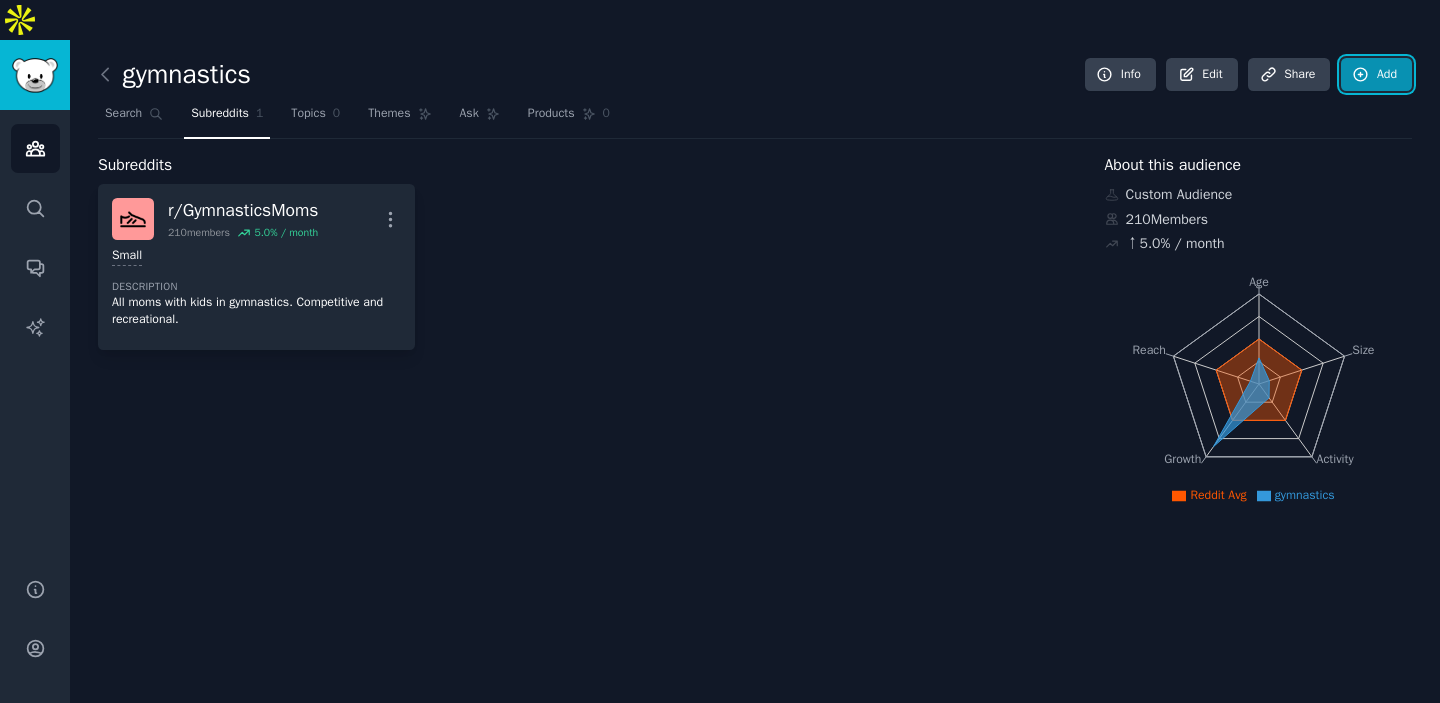 click on "Add" at bounding box center [1376, 75] 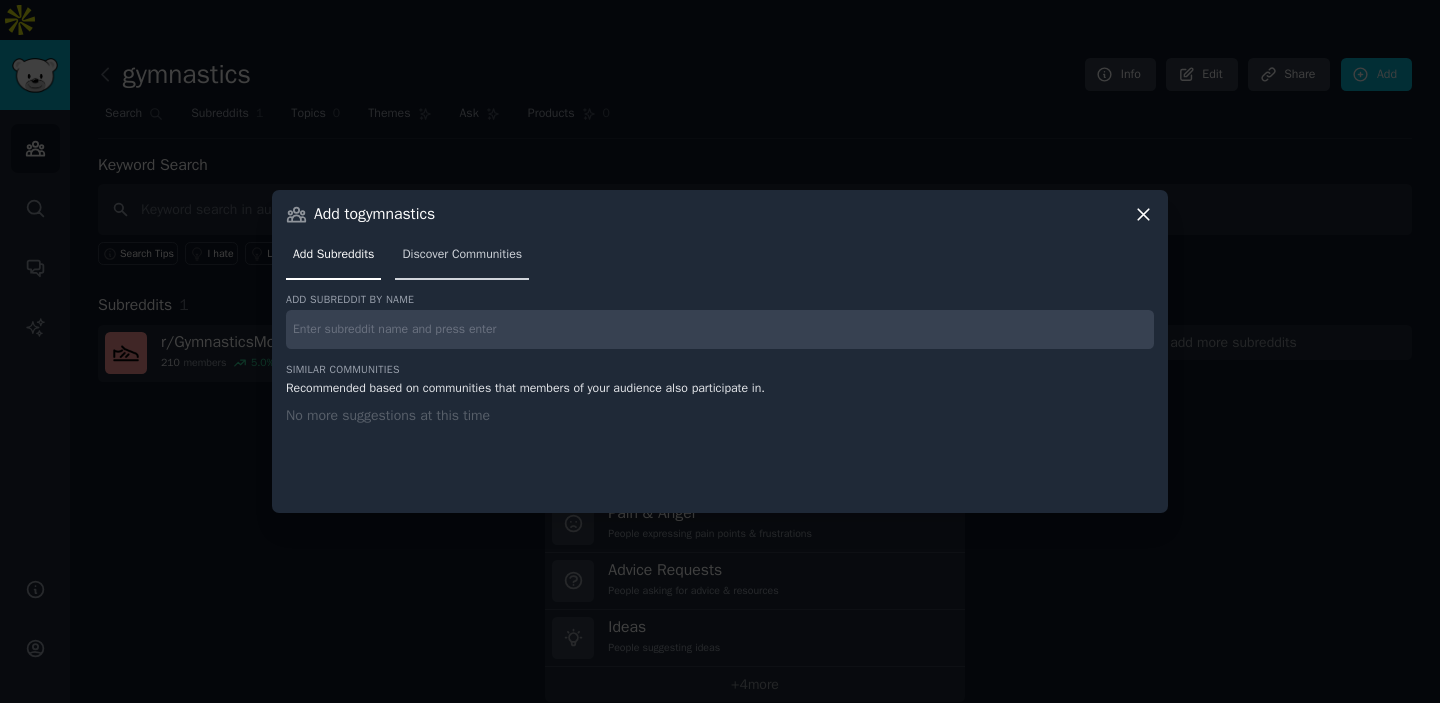 click on "Discover Communities" at bounding box center [462, 255] 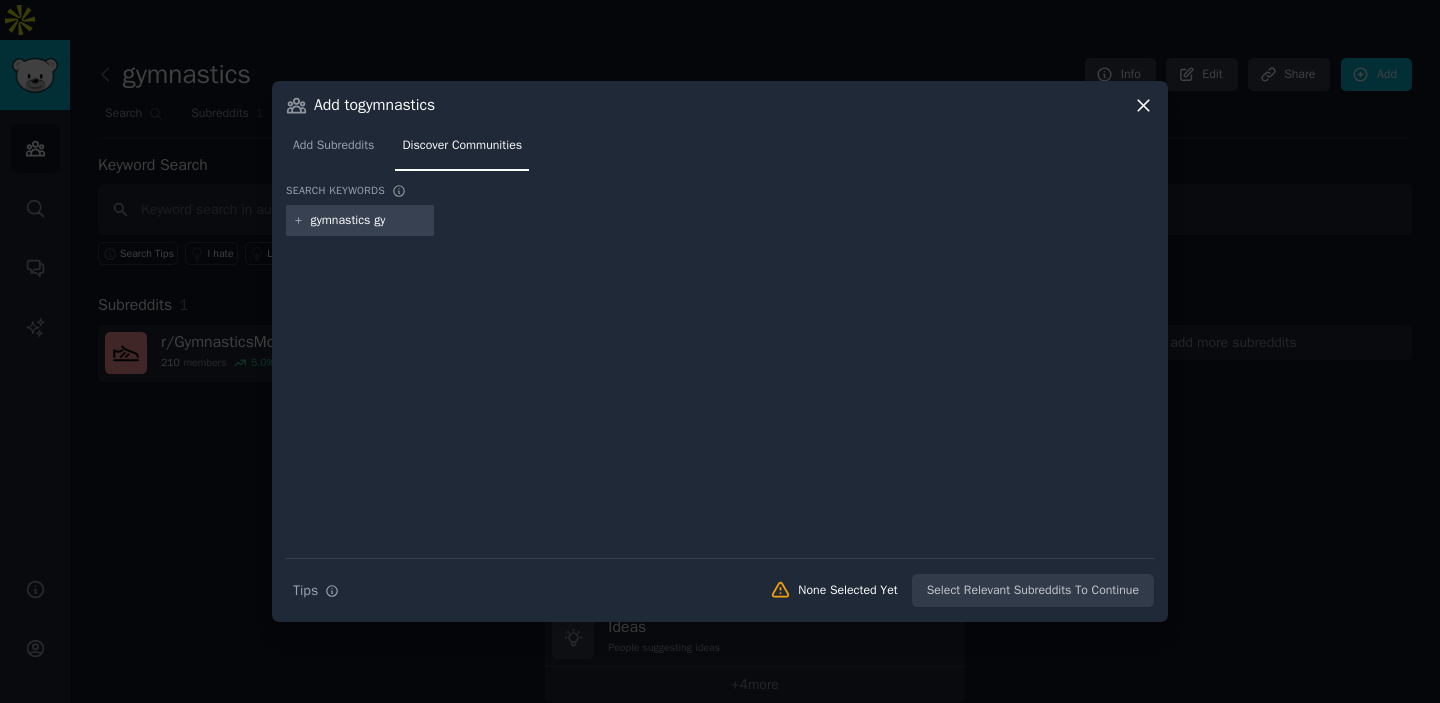 type on "gymnastics gym" 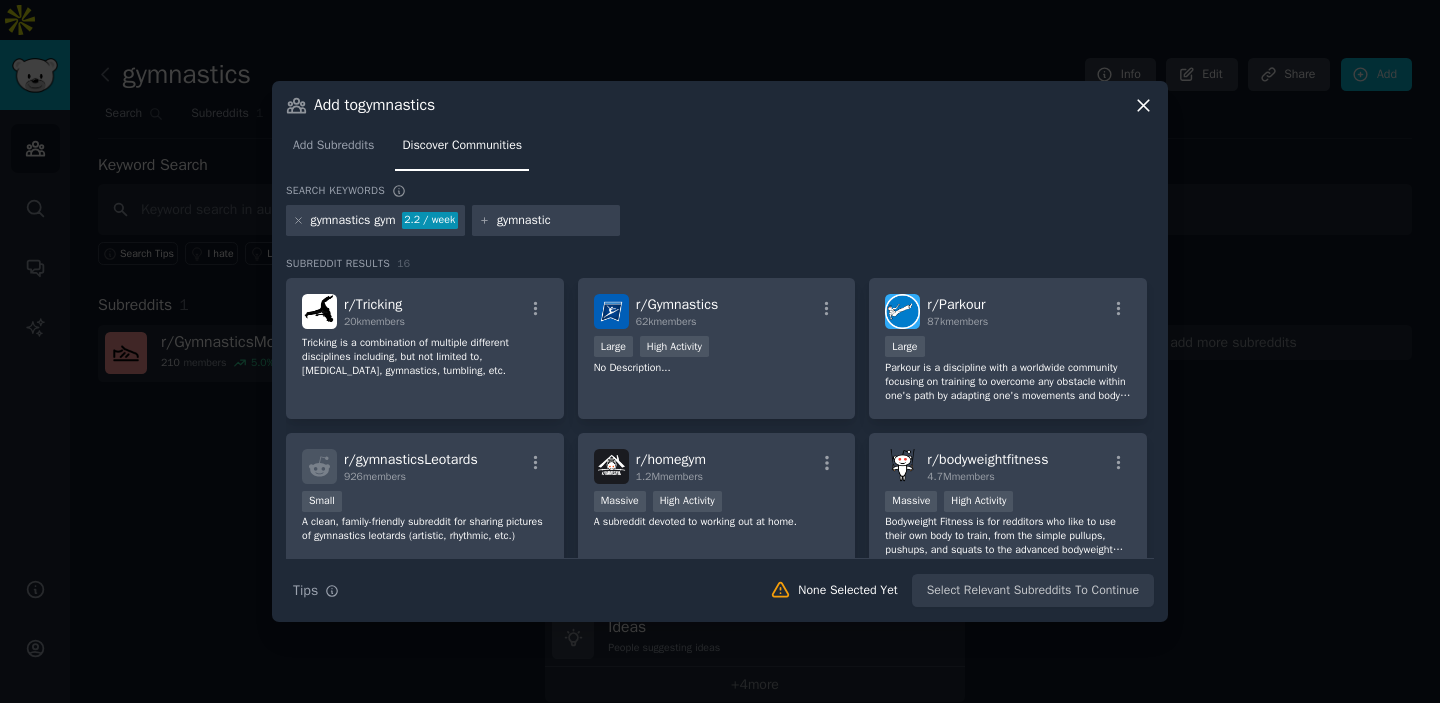 type on "gymnastics" 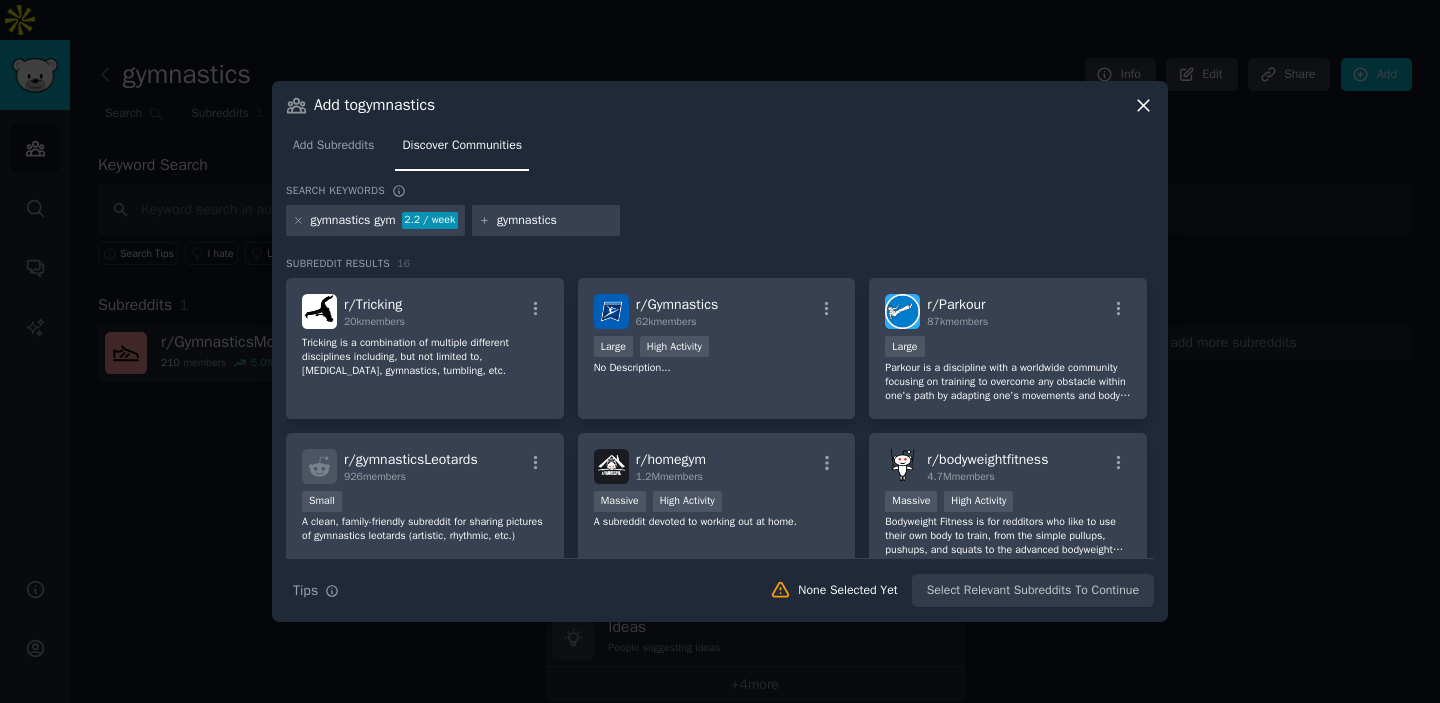 type 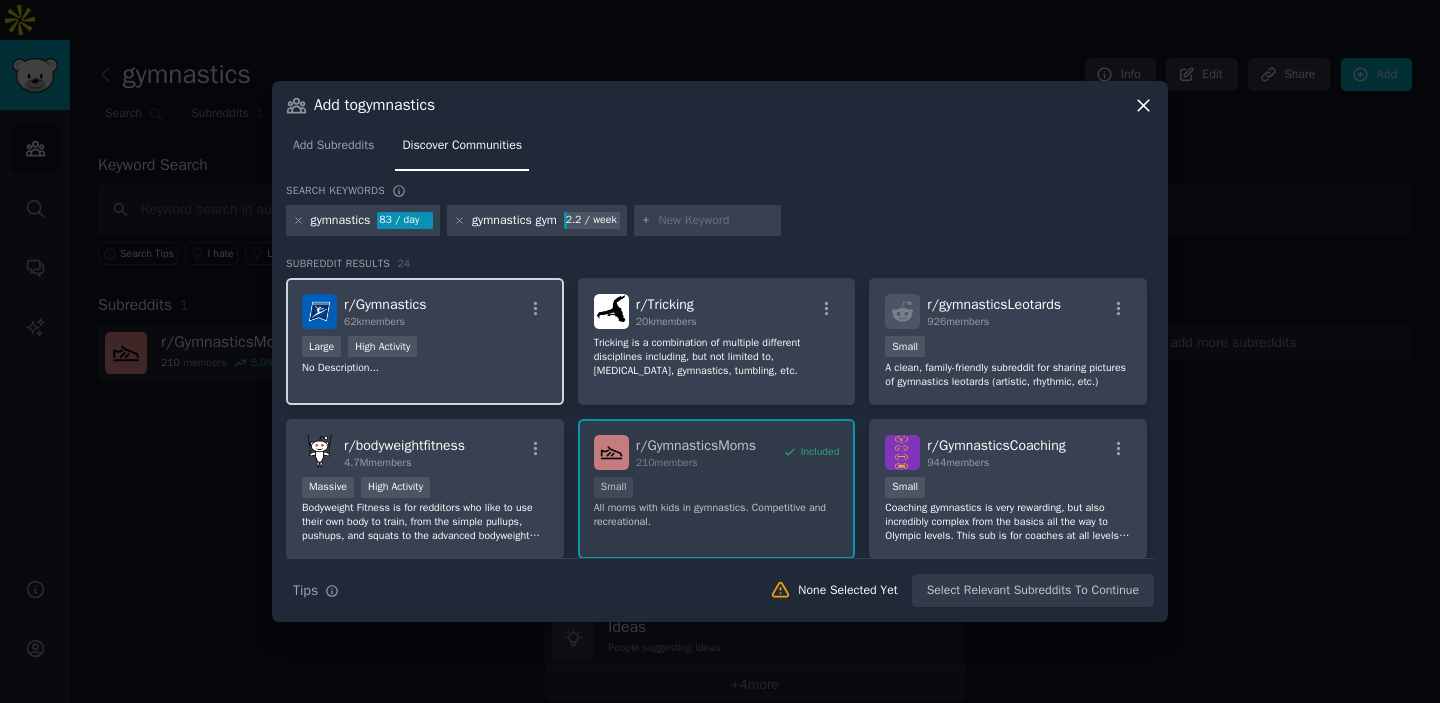 click on "Large High Activity" at bounding box center [425, 348] 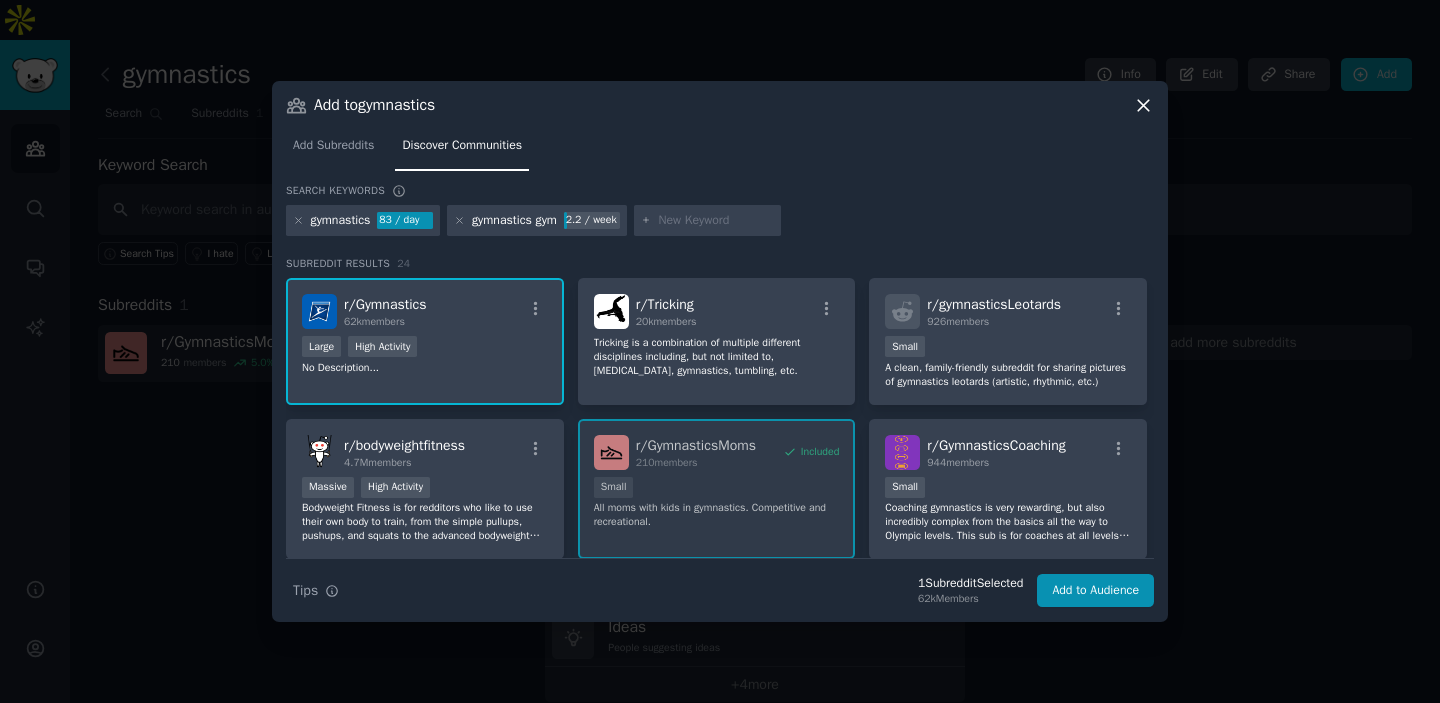 scroll, scrollTop: 25, scrollLeft: 0, axis: vertical 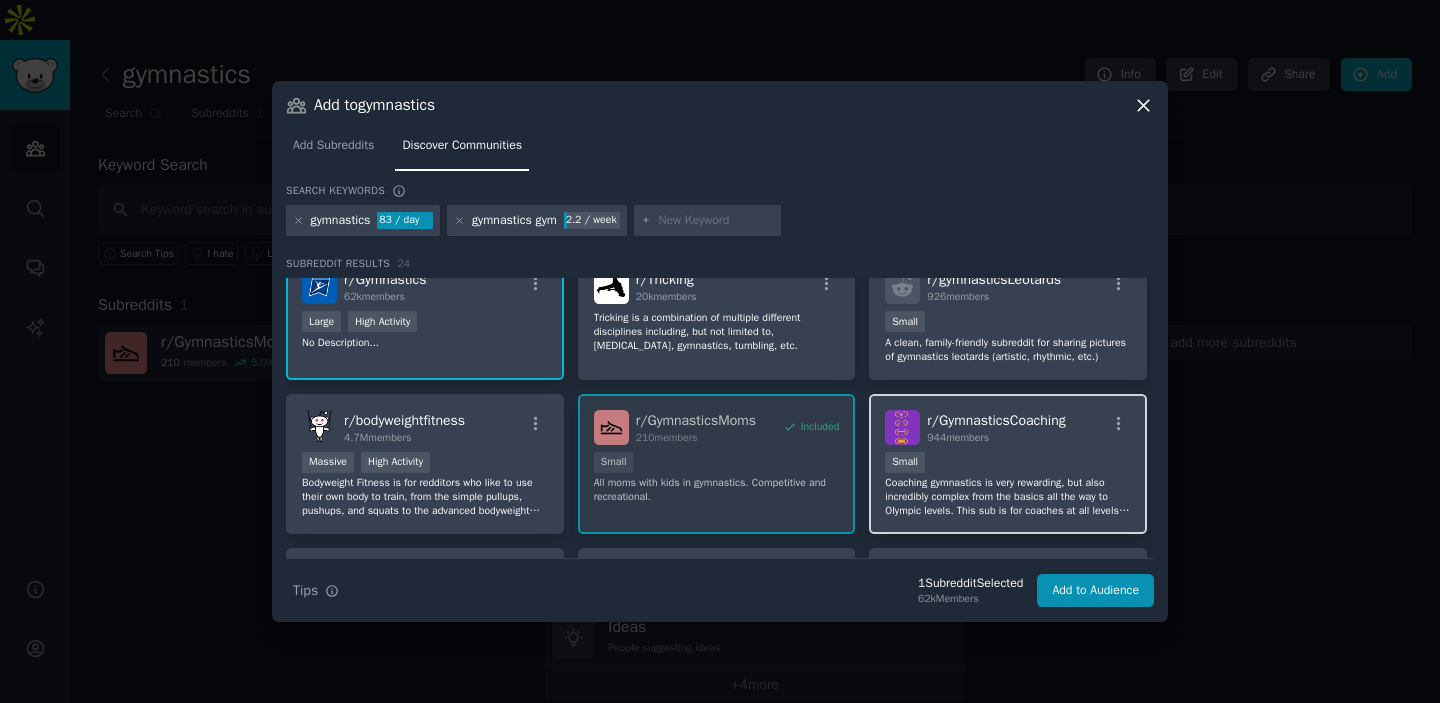 click on "Small" at bounding box center (1008, 464) 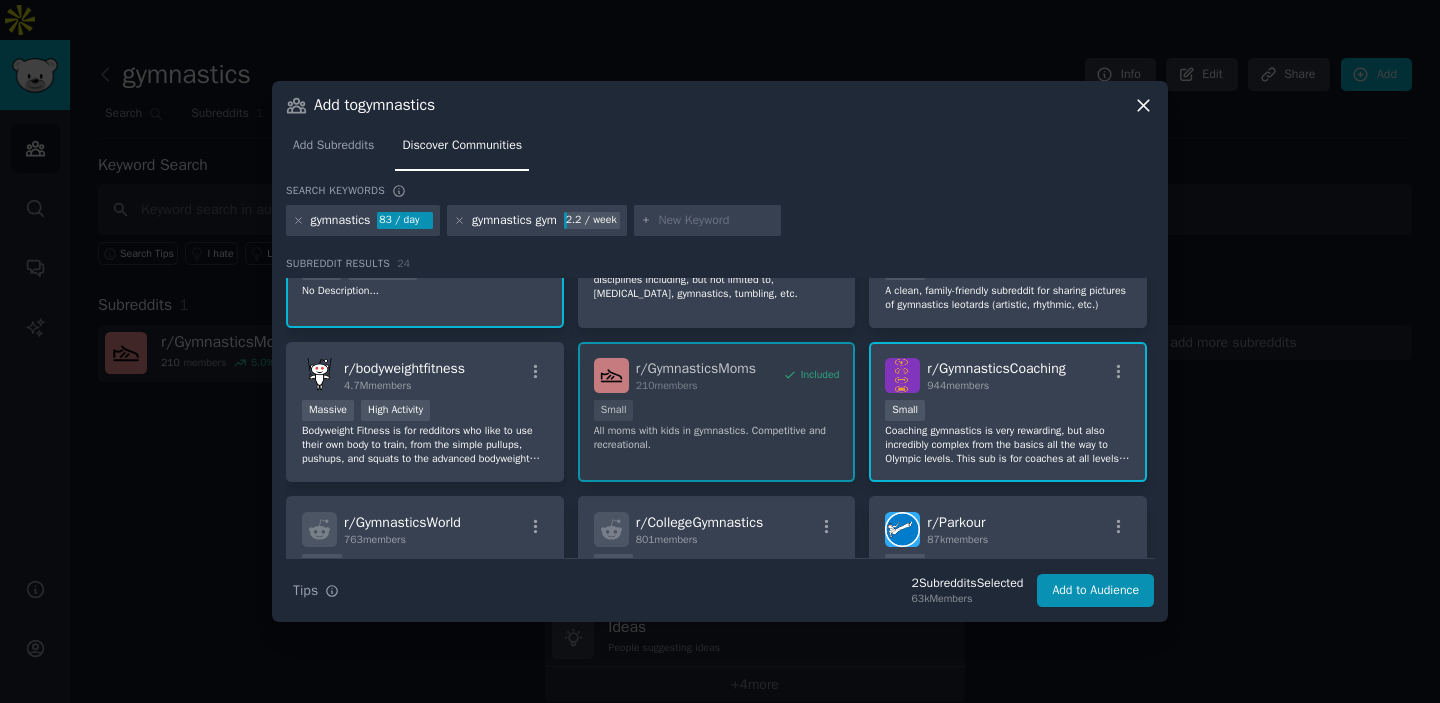 scroll, scrollTop: 254, scrollLeft: 0, axis: vertical 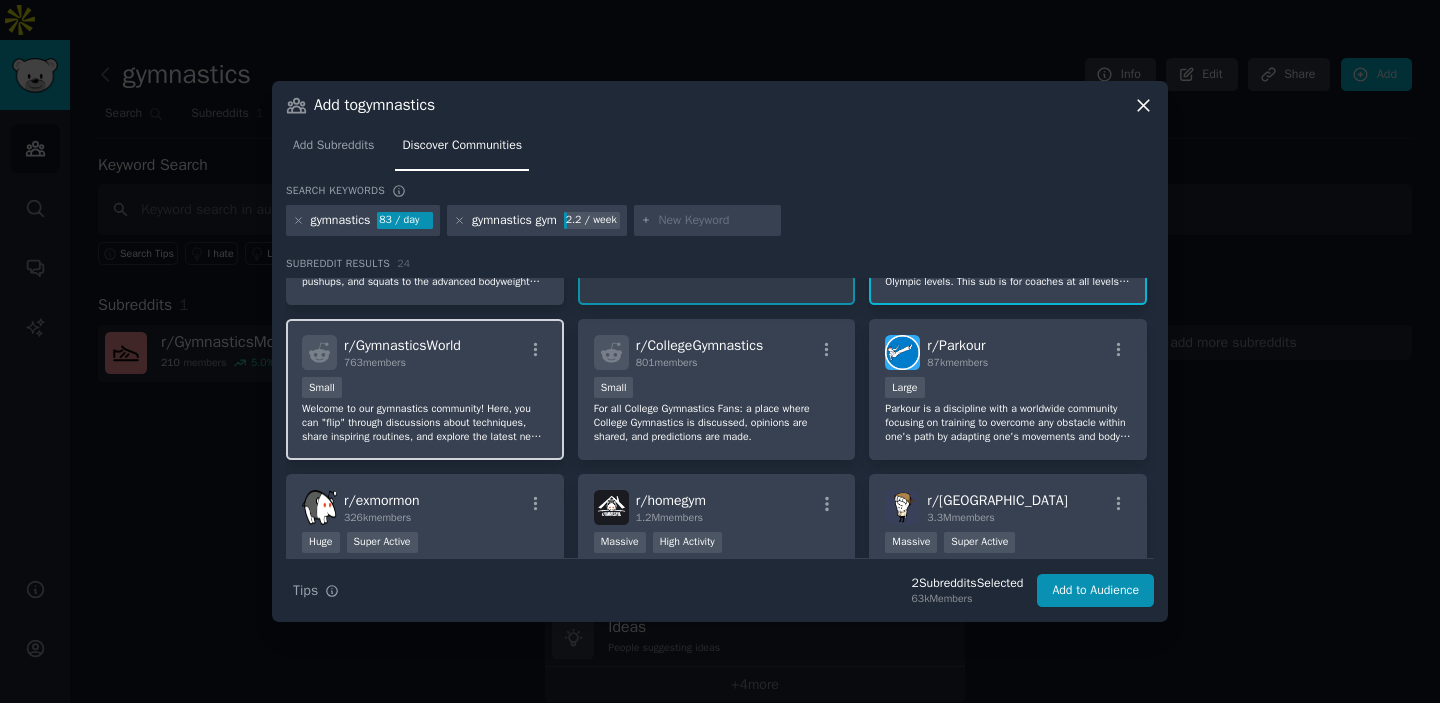 click on "Welcome to our gymnastics community! Here, you can "flip" through discussions about techniques, share inspiring routines, and explore the latest news from the gymnastics world. Join us as we celebrate the grace, strength, and artistry of gymnastics!" at bounding box center (425, 423) 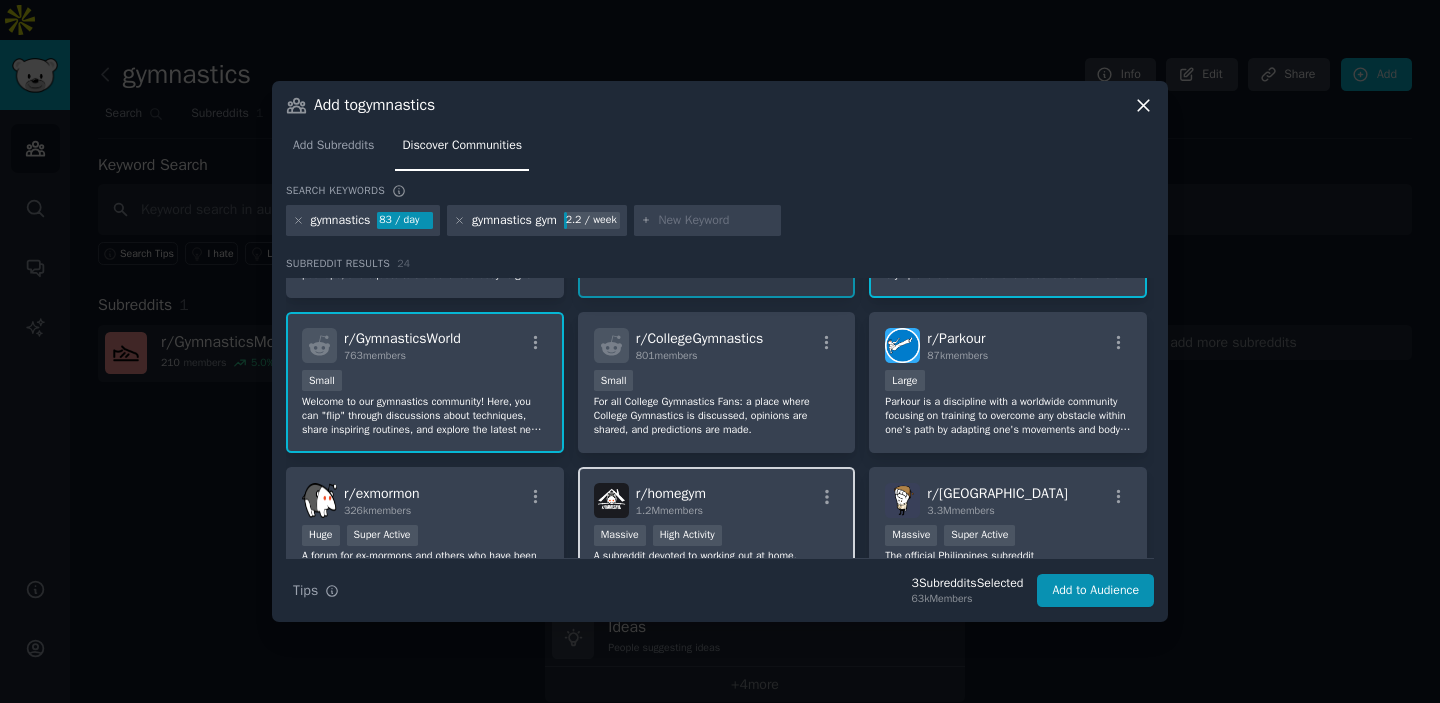 scroll, scrollTop: 0, scrollLeft: 0, axis: both 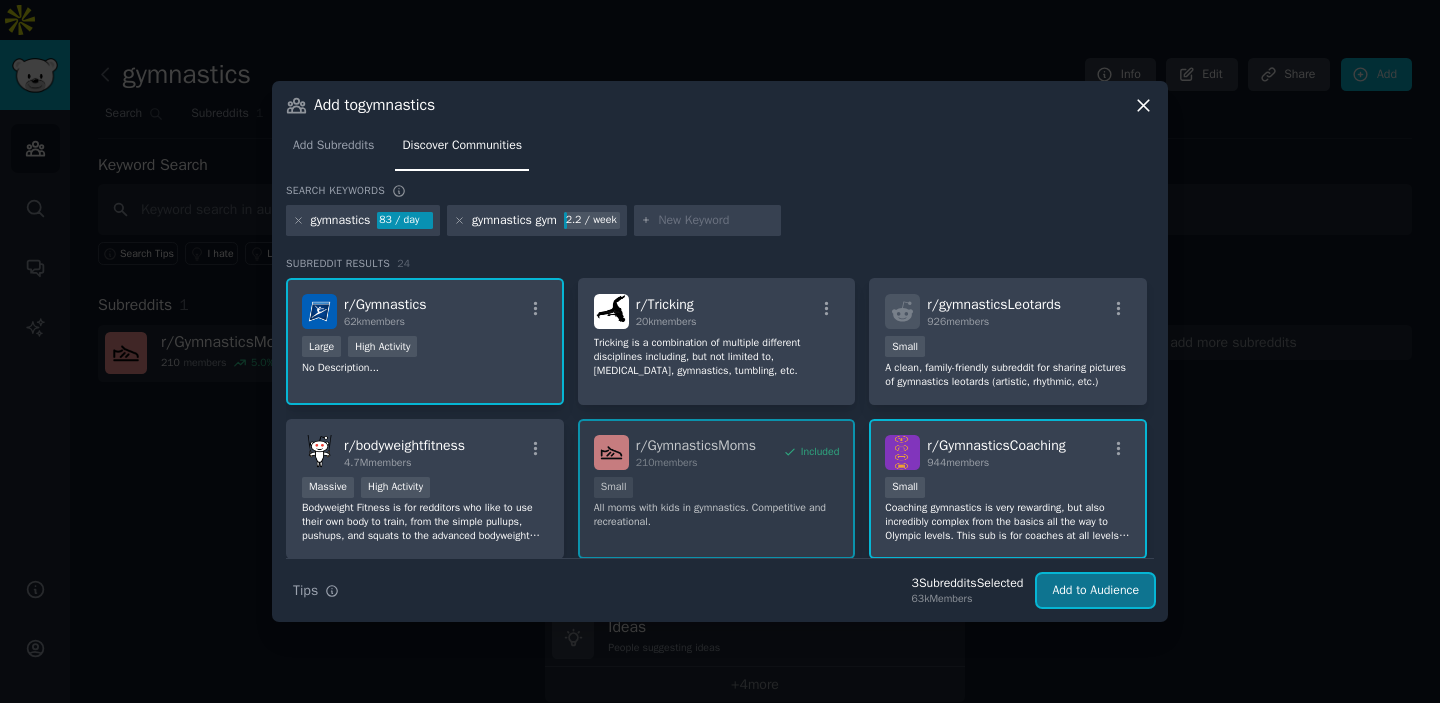 click on "Add to Audience" at bounding box center (1095, 591) 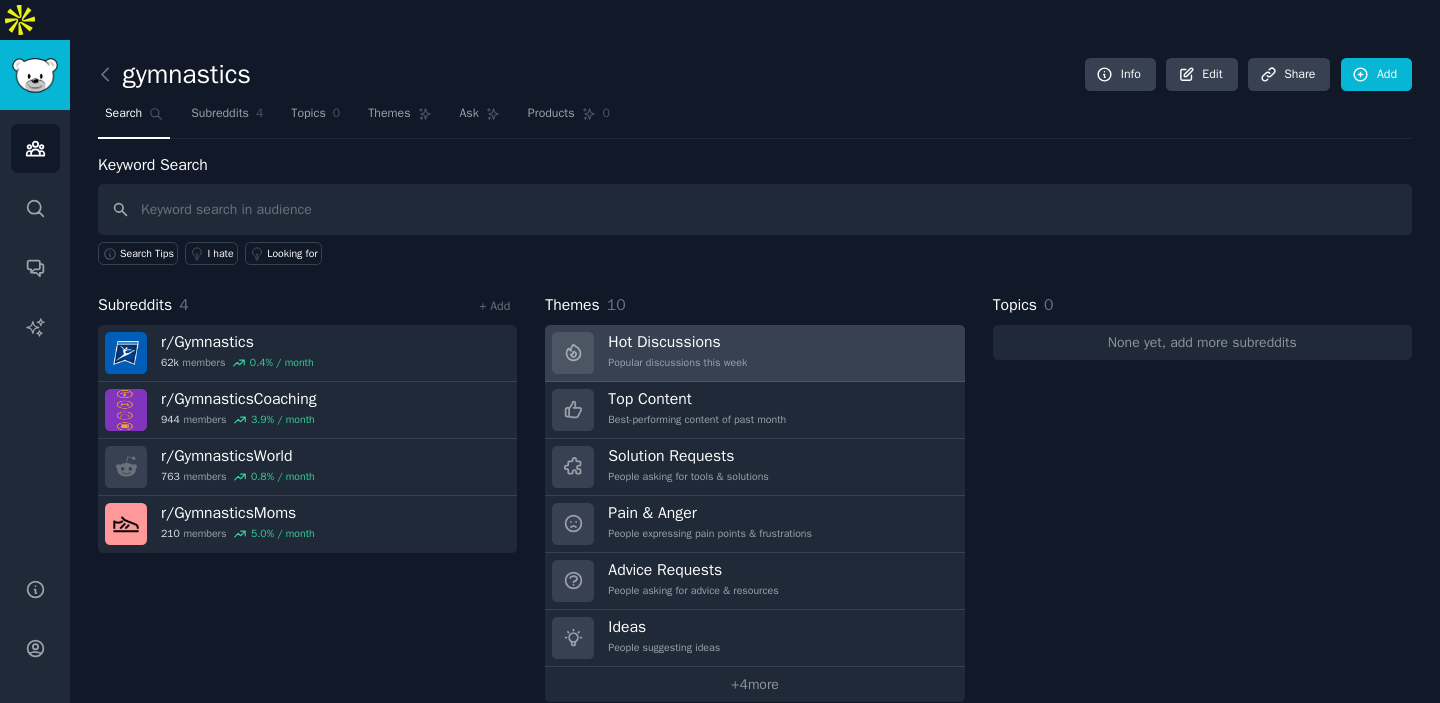click on "Hot Discussions" at bounding box center [677, 342] 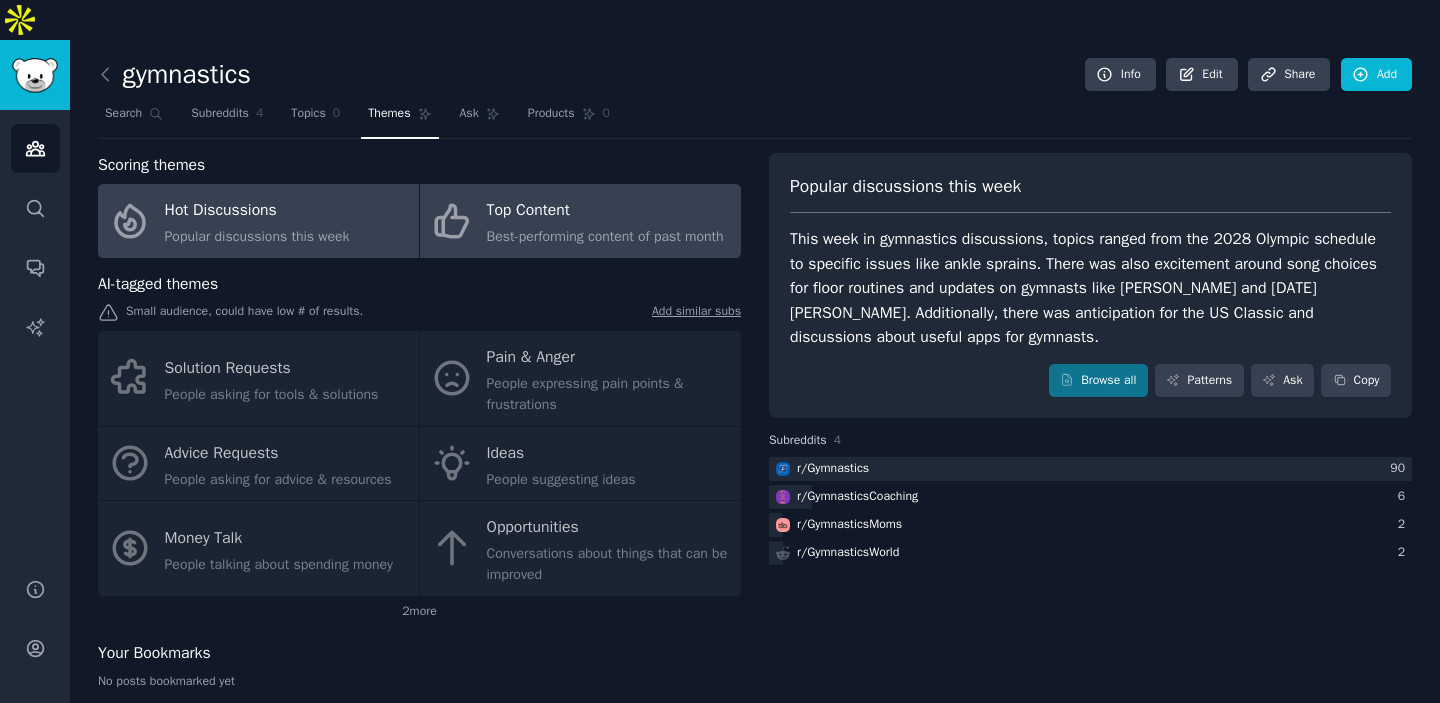 click on "Best-performing content of past month" 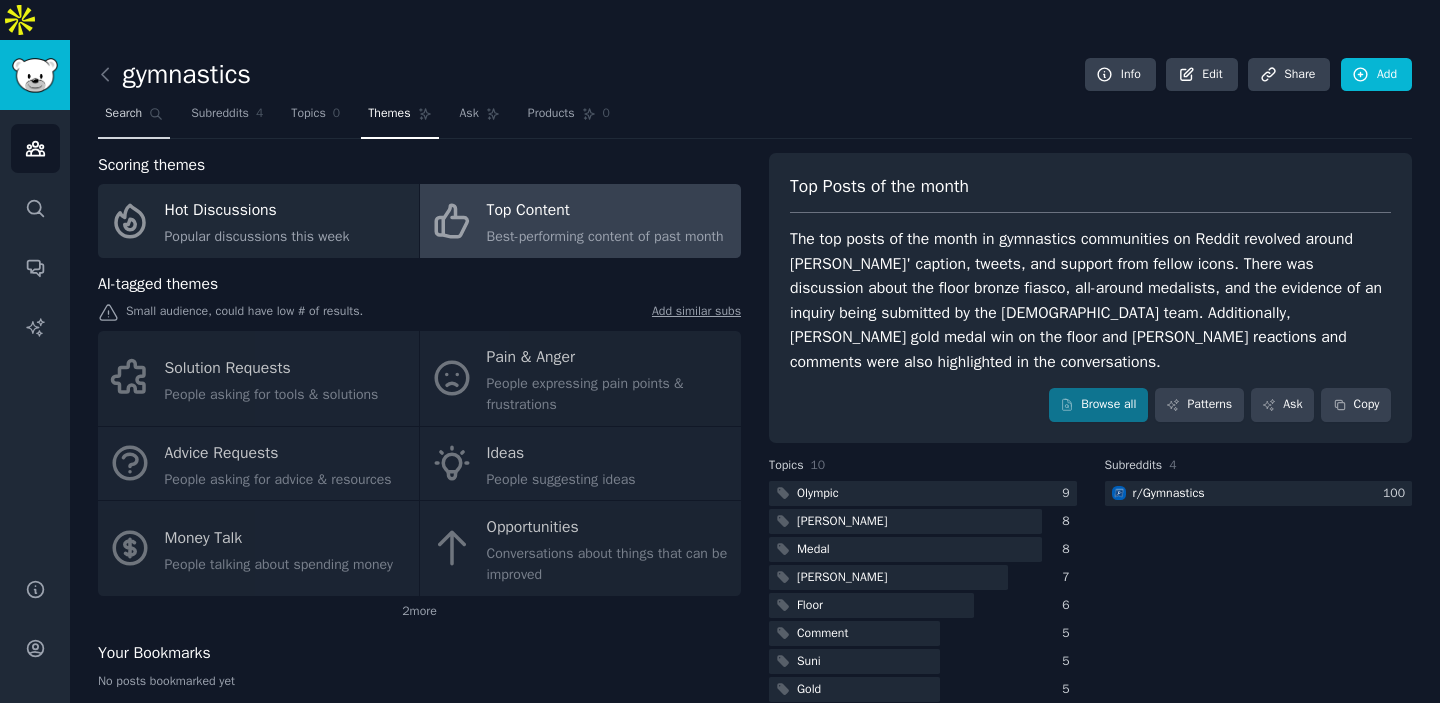 click on "Search" at bounding box center (123, 114) 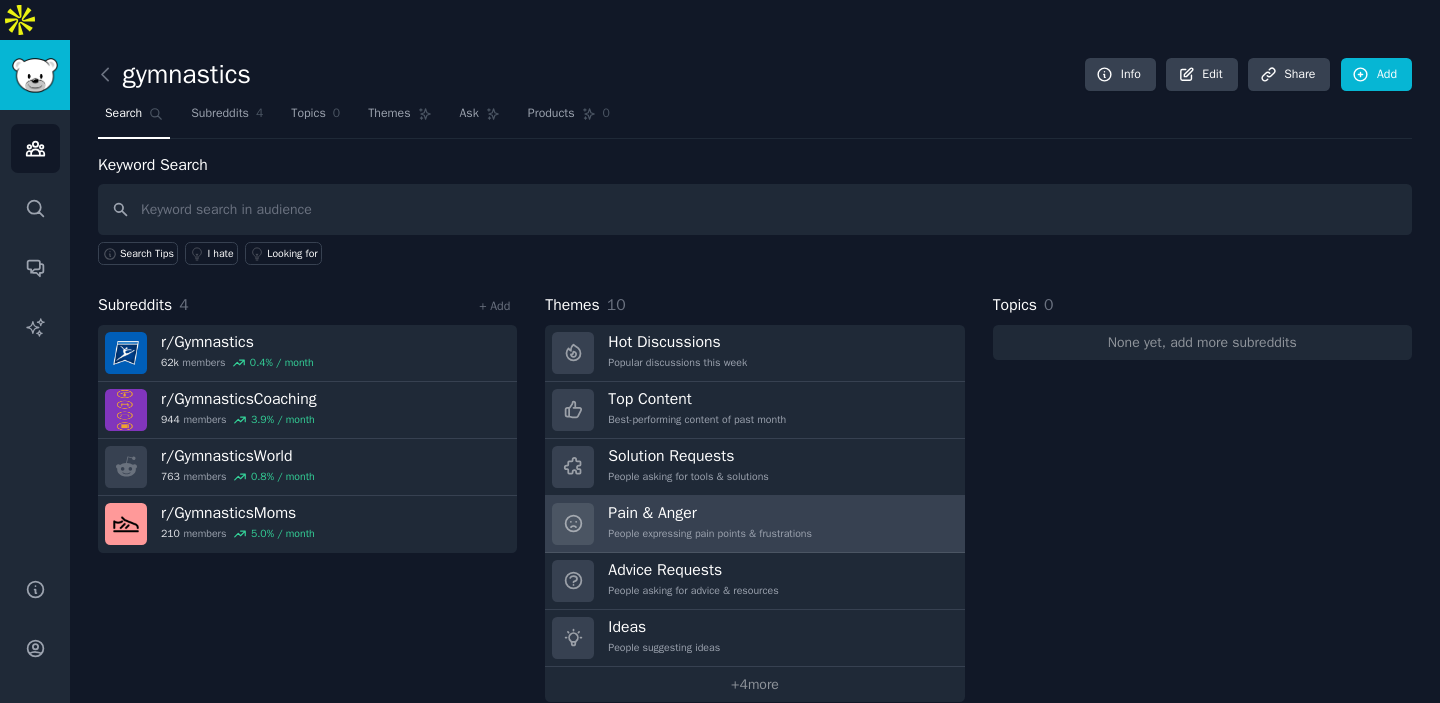 click on "Pain & Anger People expressing pain points & frustrations" at bounding box center (710, 524) 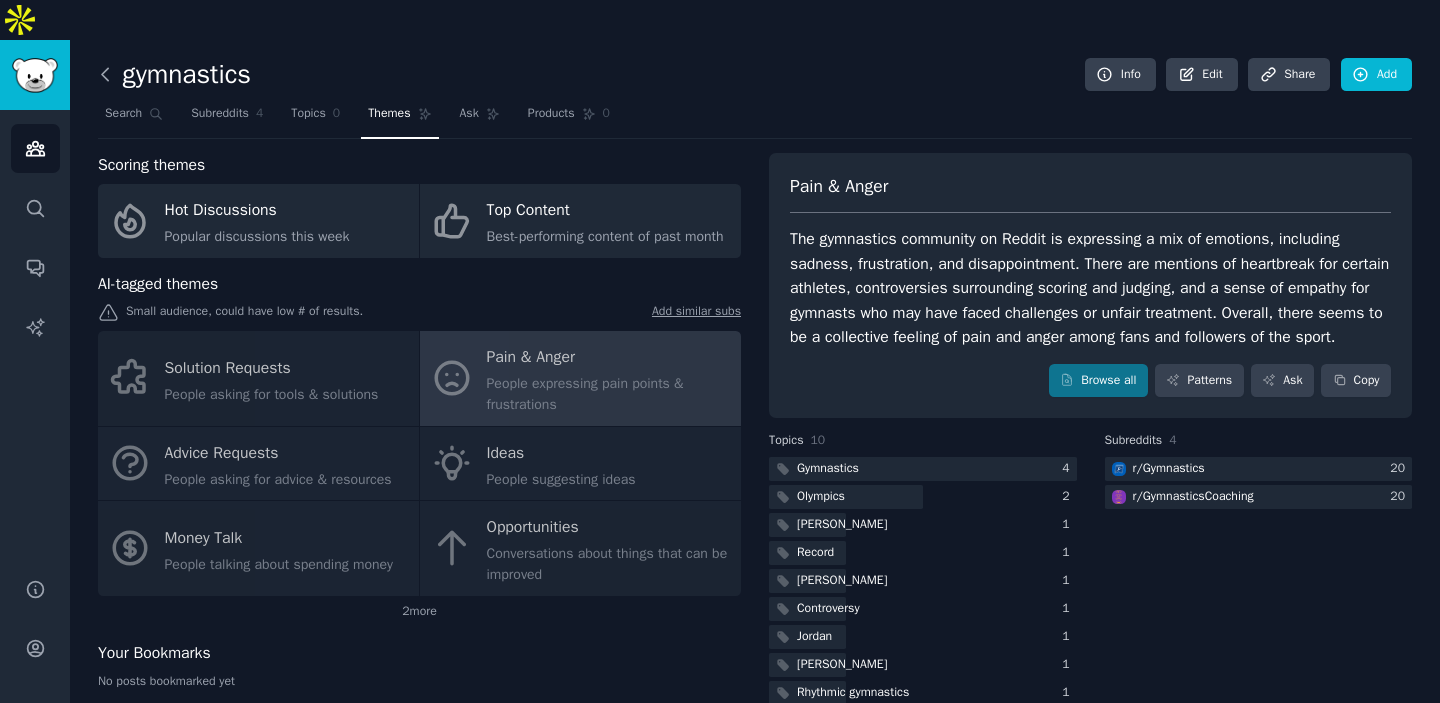 click 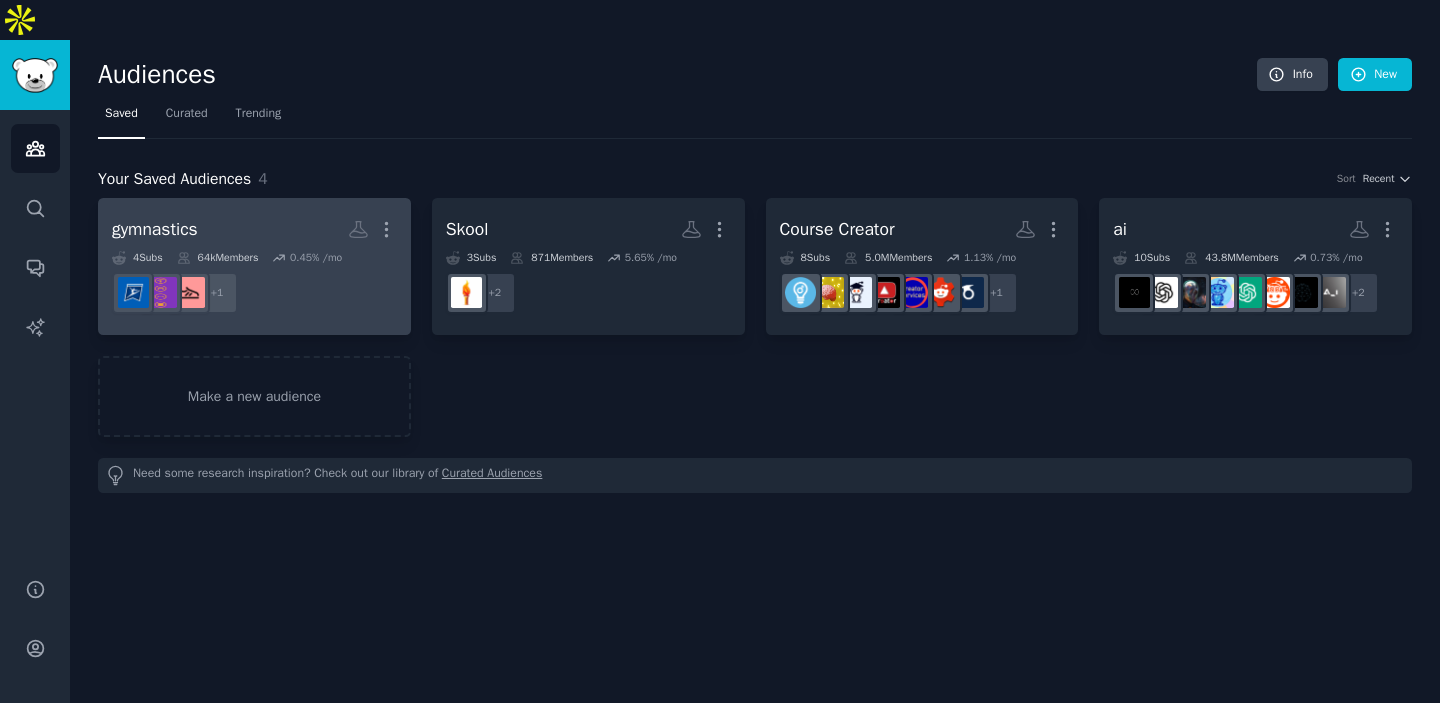 click on "+ 1" at bounding box center (254, 293) 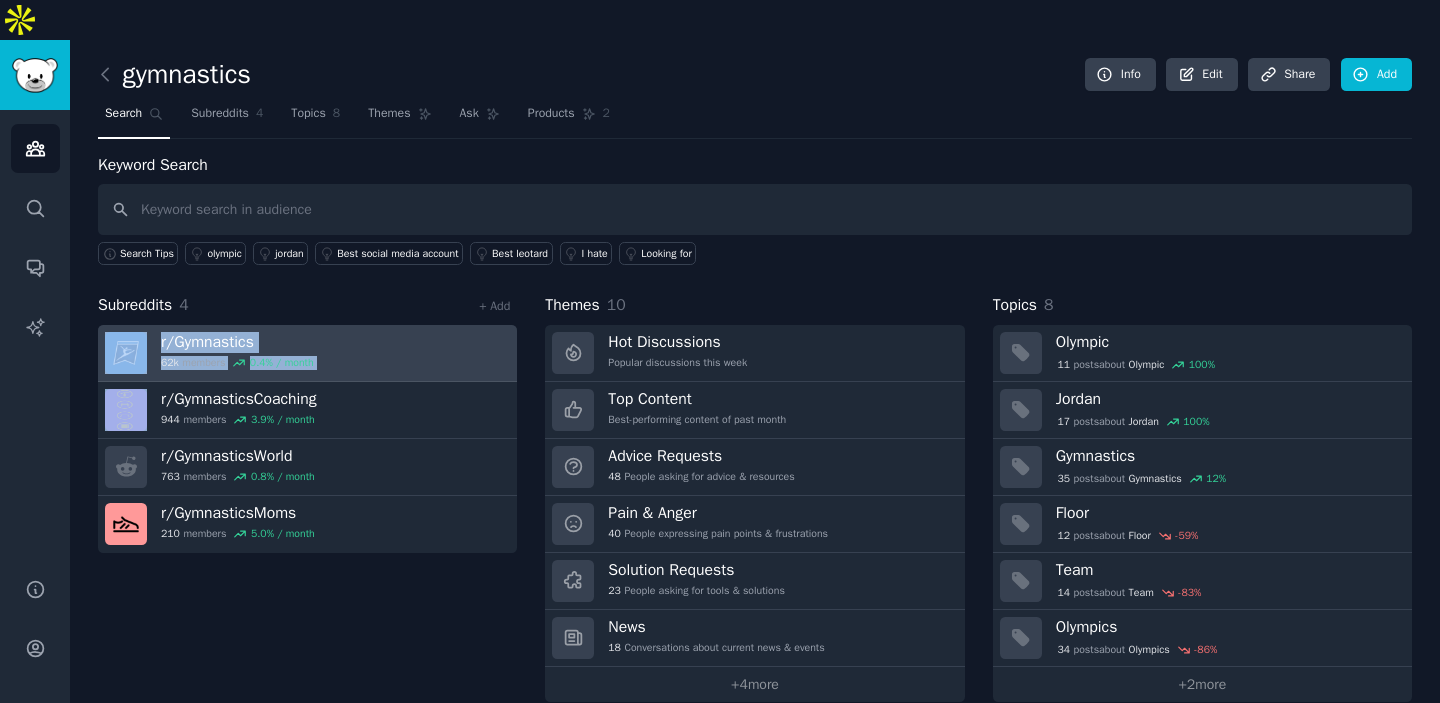 click on "r/ Gymnastics" at bounding box center (237, 342) 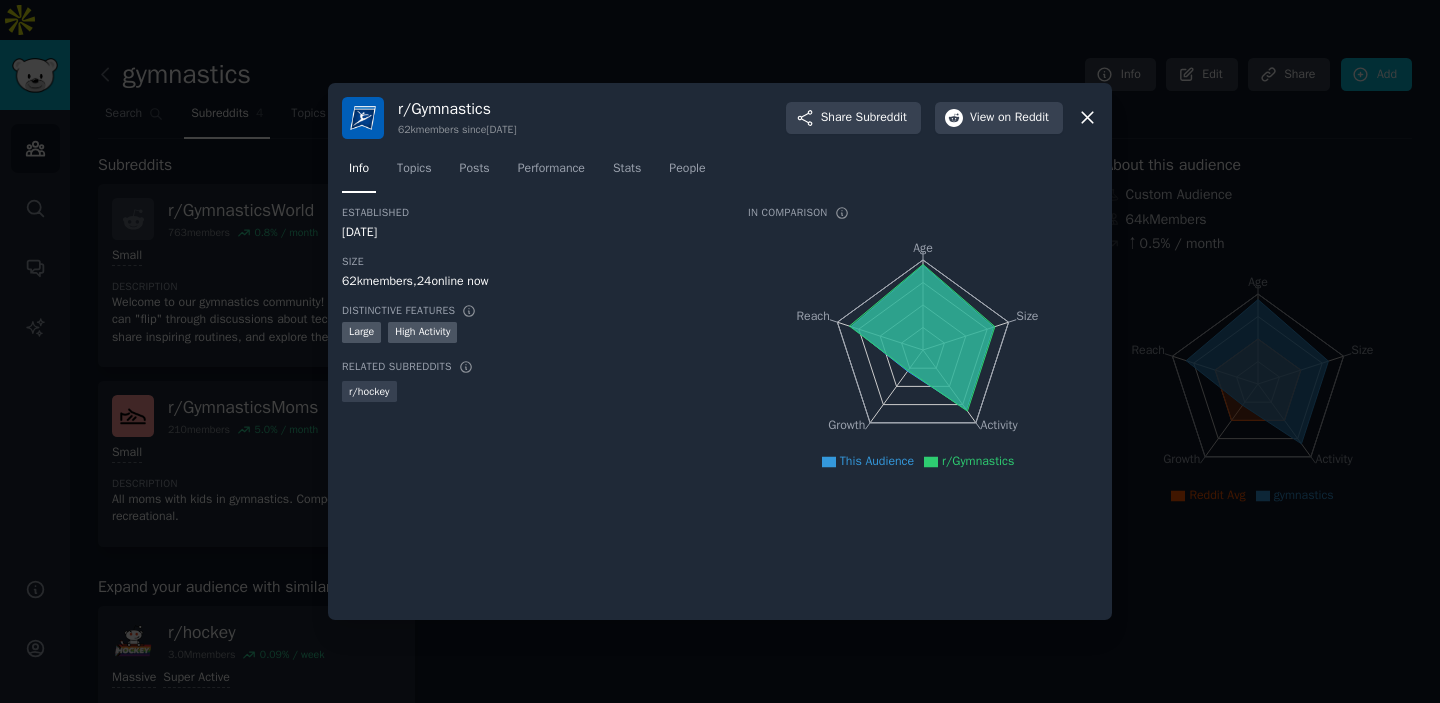click 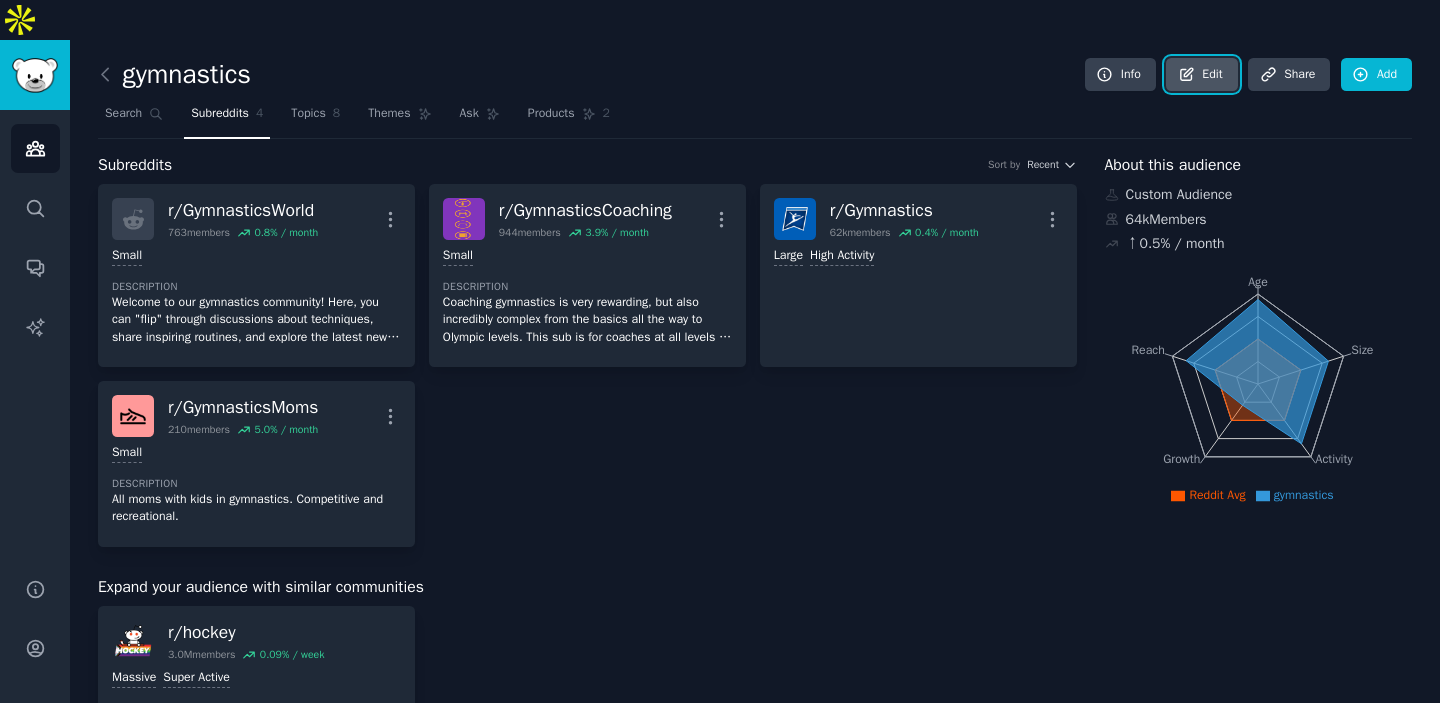 click on "Edit" at bounding box center (1201, 75) 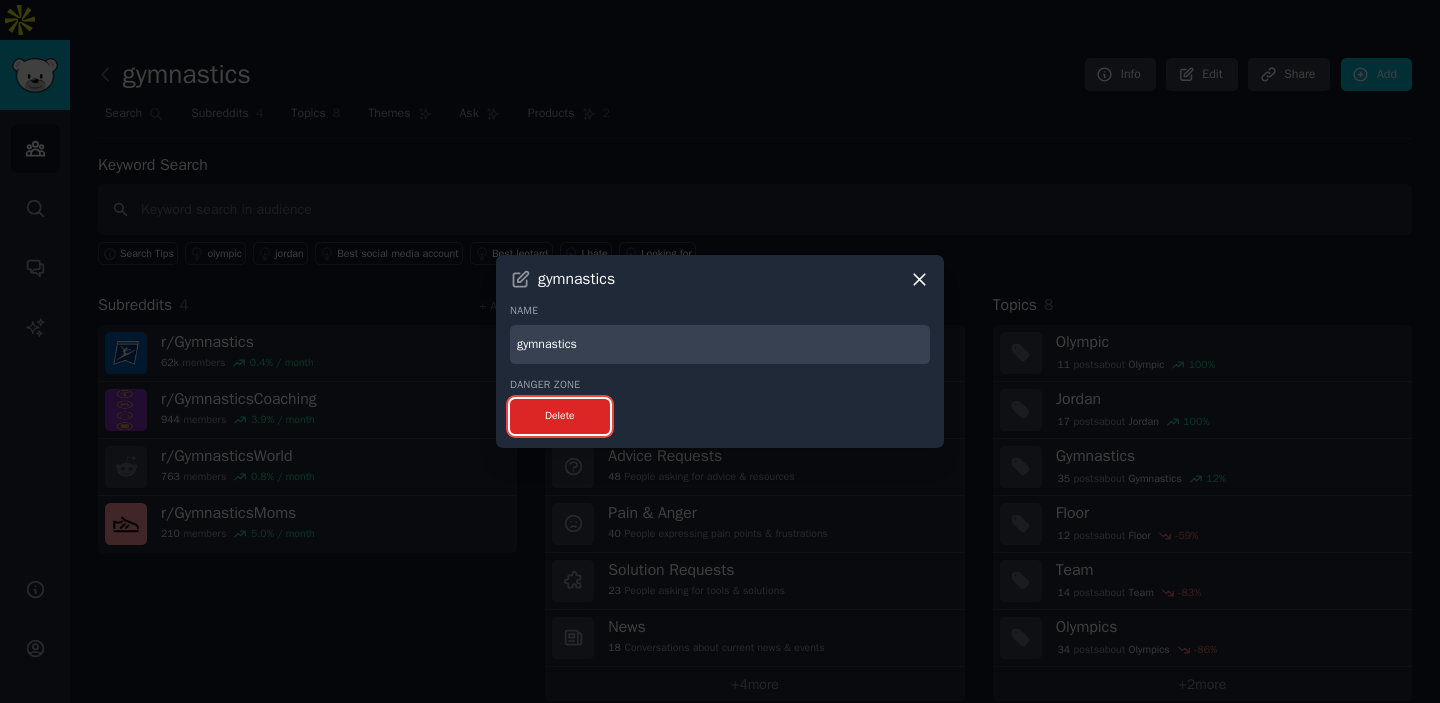 click on "Delete" at bounding box center (560, 416) 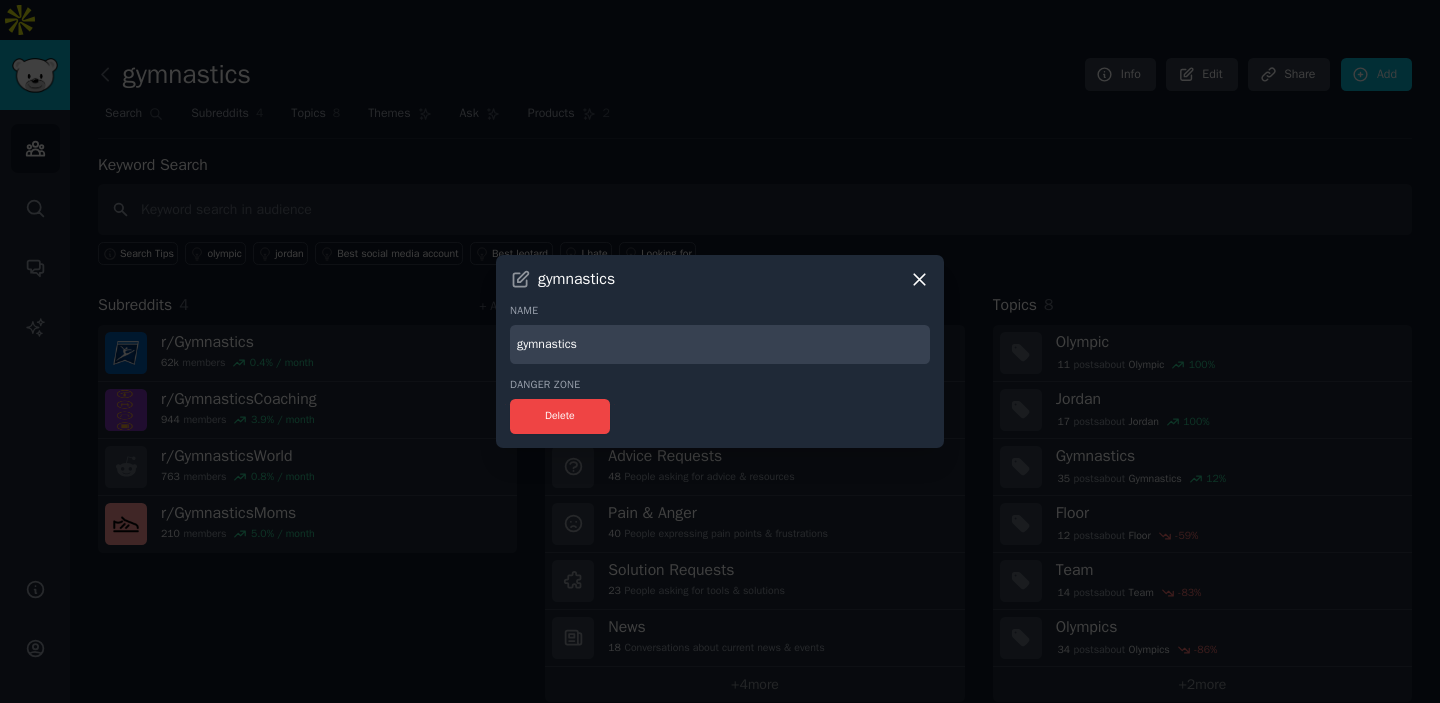 click at bounding box center [720, 351] 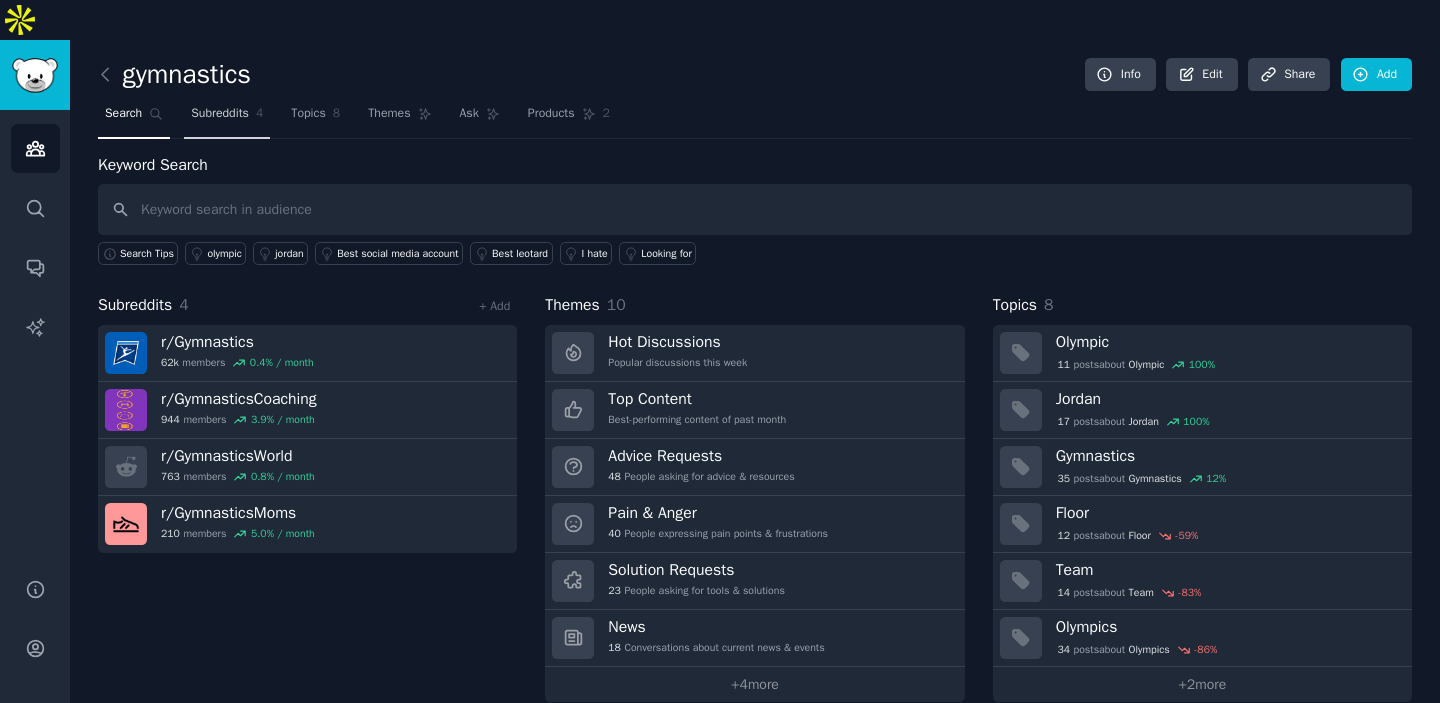 click on "Subreddits 4" at bounding box center [227, 118] 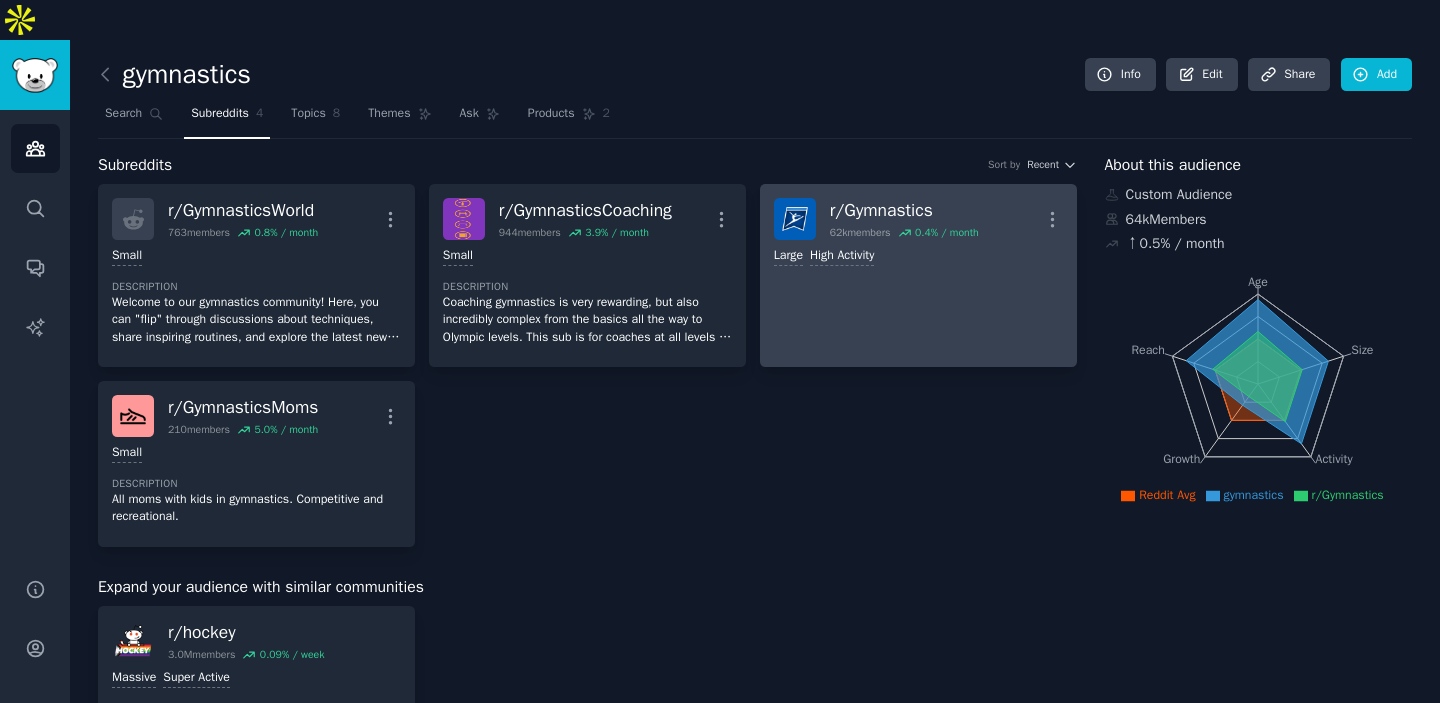 click on "r/ Gymnastics 62k  members 0.4 % / month More Large High Activity" at bounding box center (918, 275) 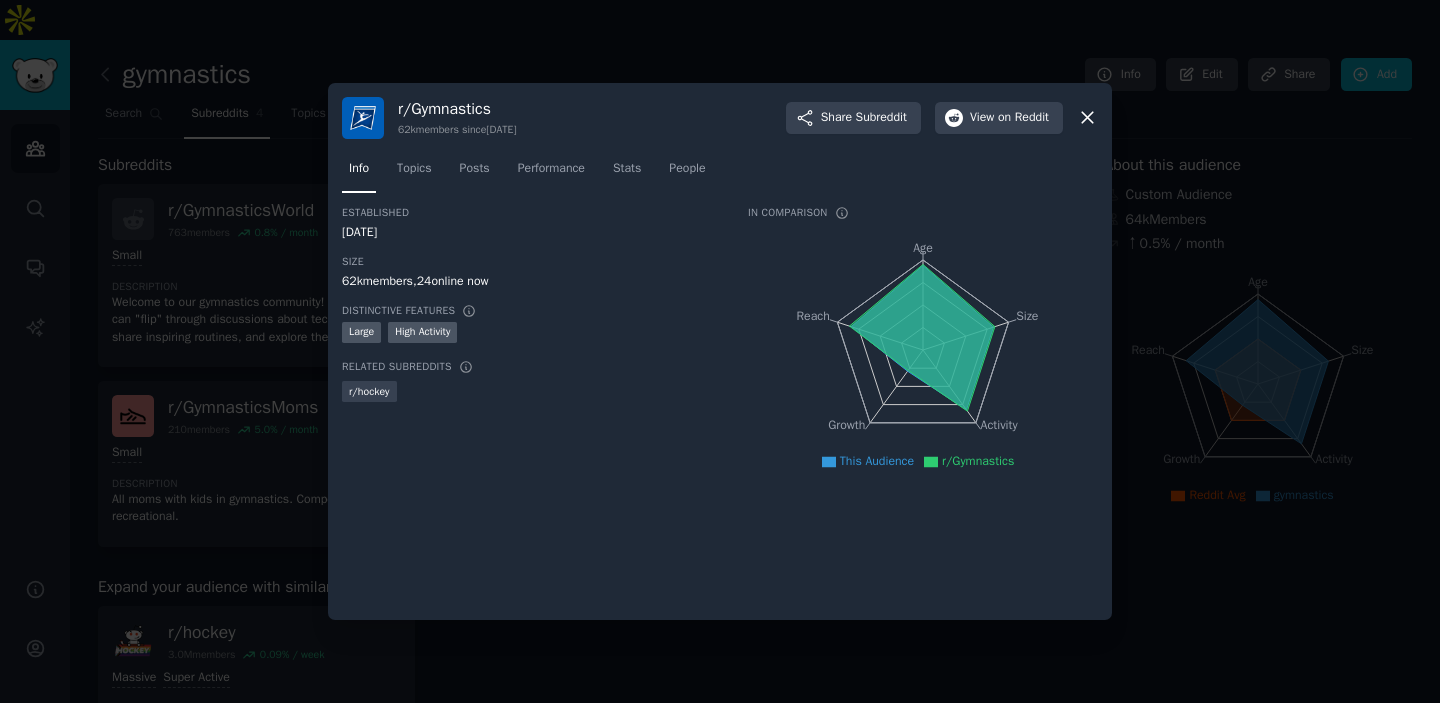 click 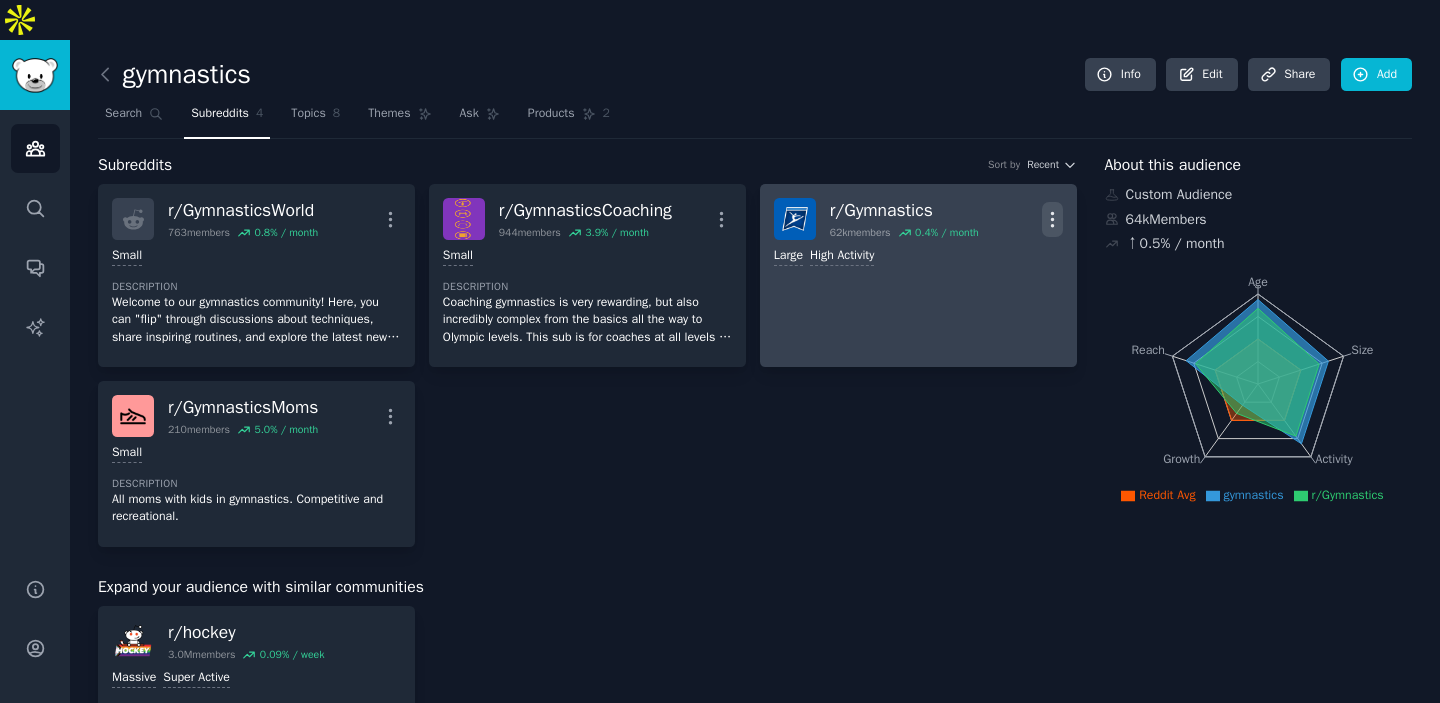 click 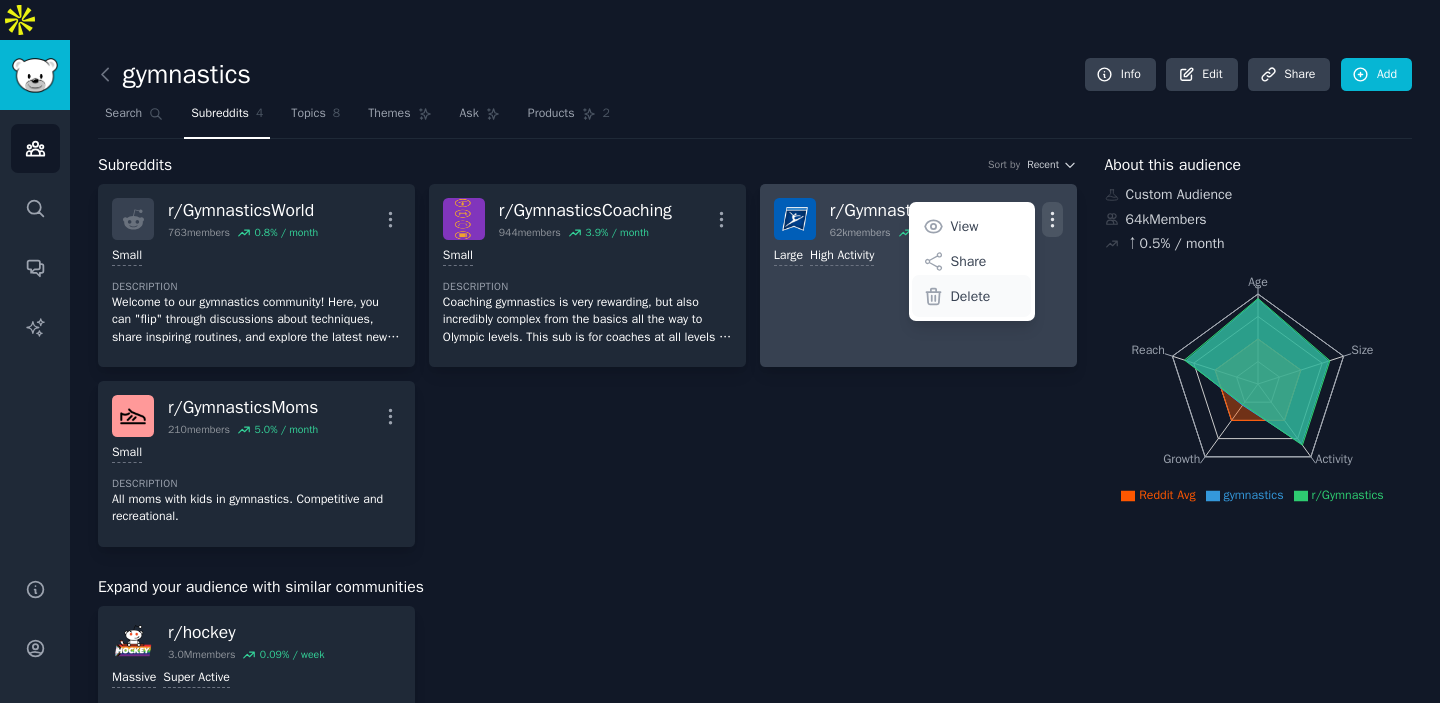 click on "Delete" at bounding box center (971, 296) 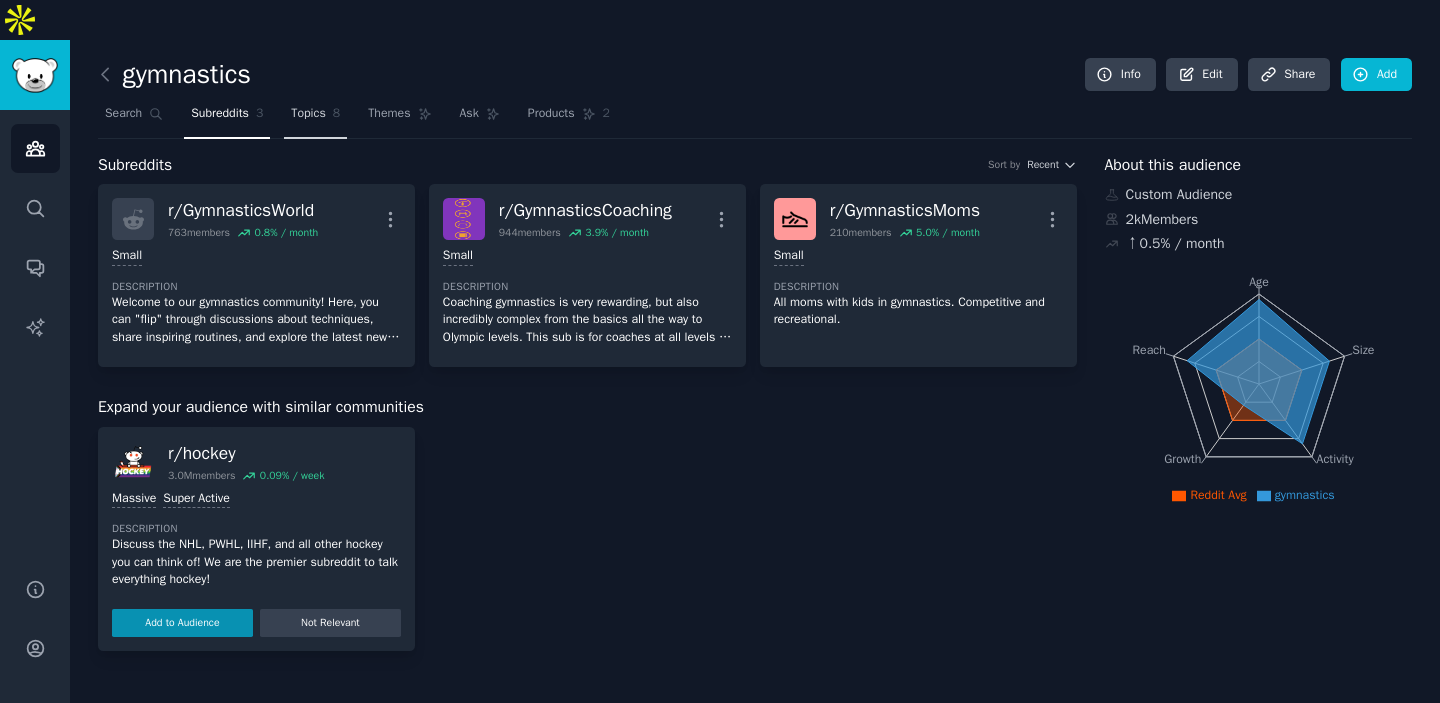 click on "Topics" at bounding box center [308, 114] 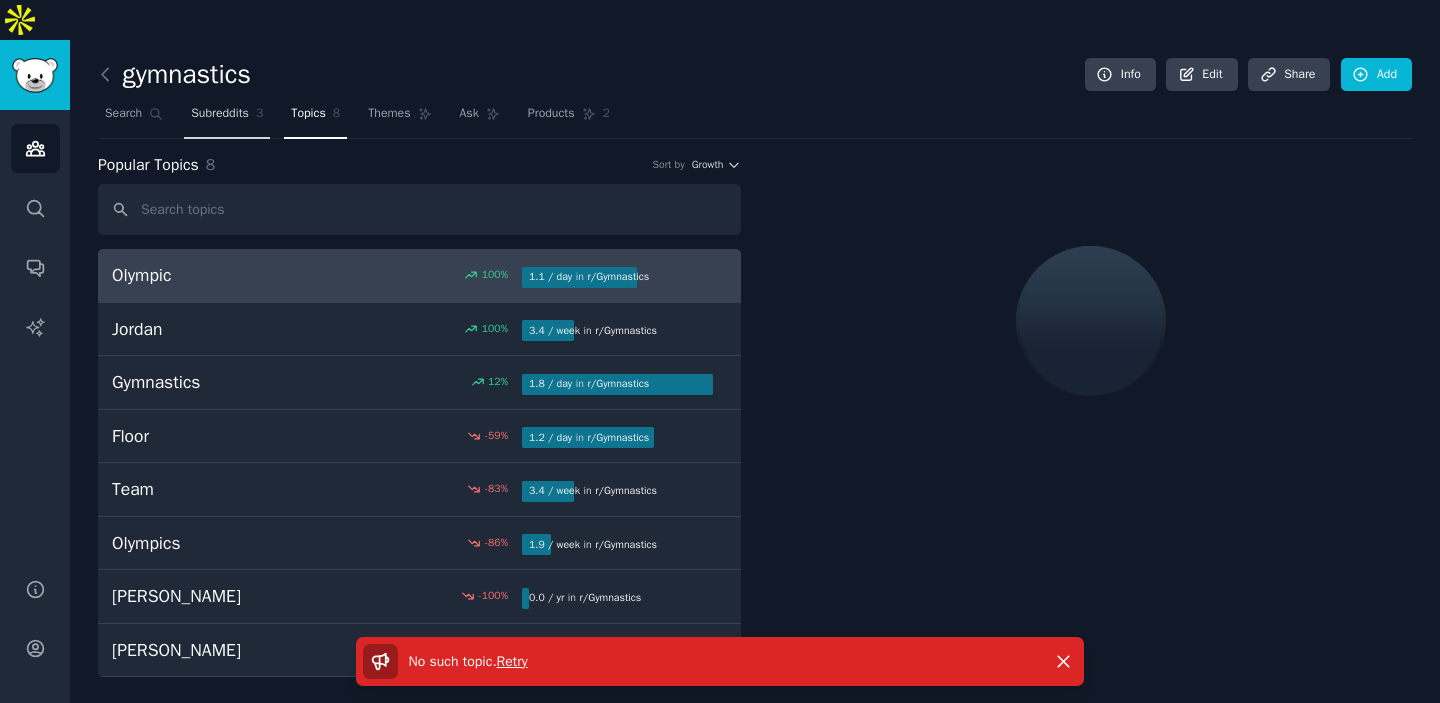 click on "Subreddits" at bounding box center (220, 114) 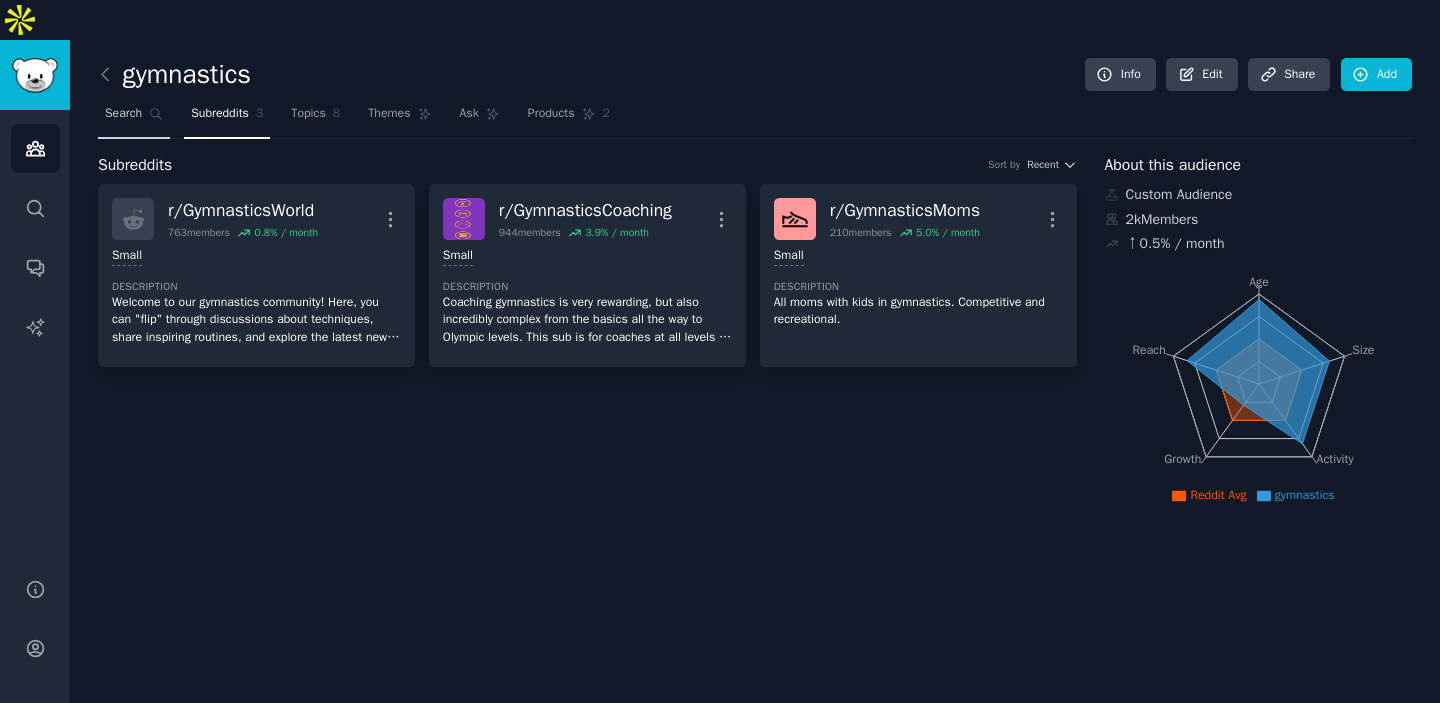 click on "Search" at bounding box center (134, 118) 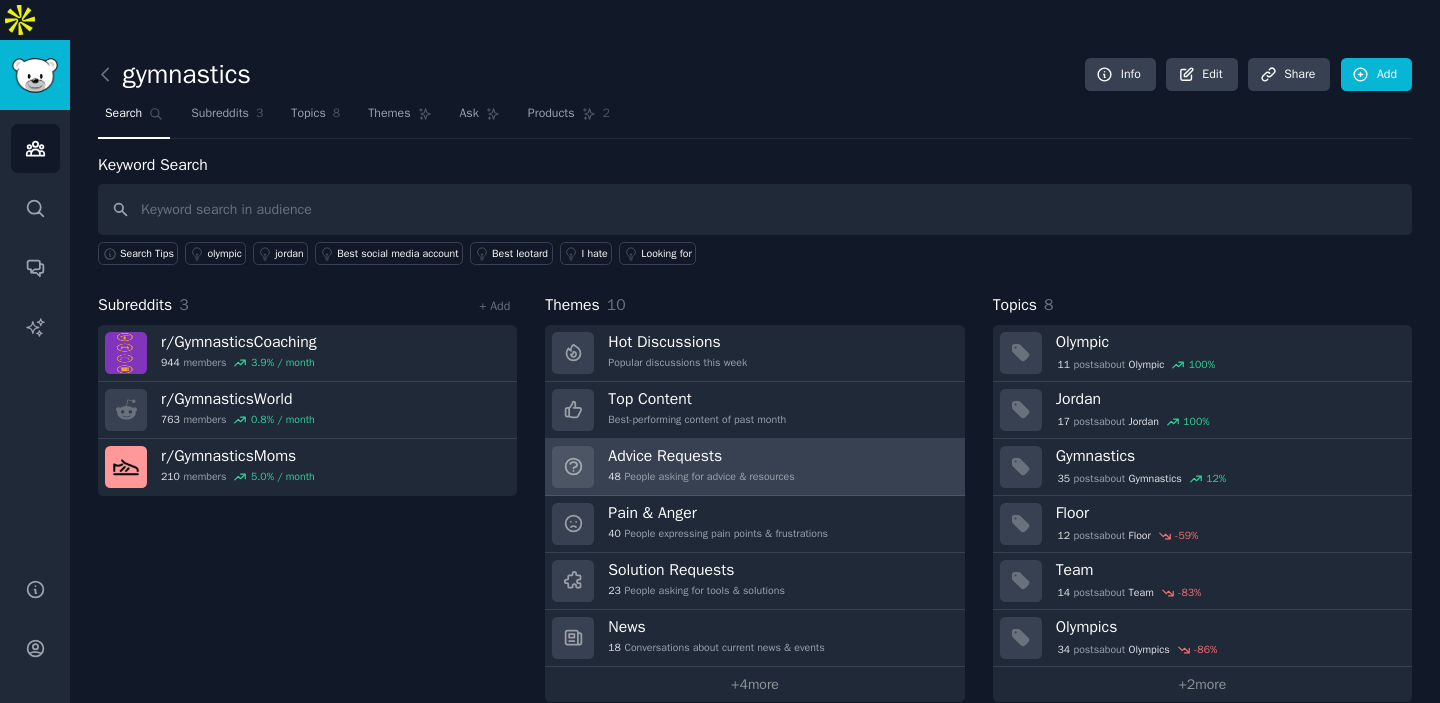 click on "Advice Requests 48 People asking for advice & resources" at bounding box center (754, 467) 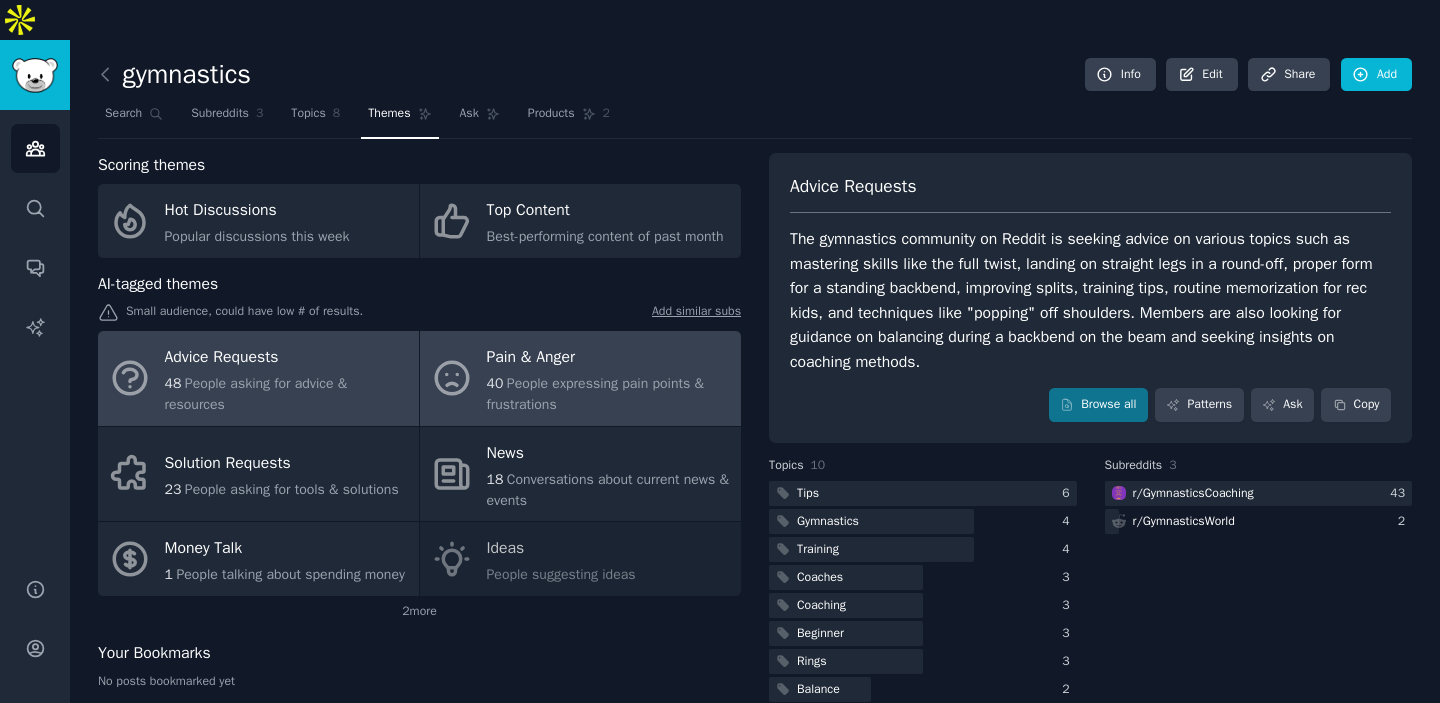 click on "40 People expressing pain points & frustrations" at bounding box center [609, 394] 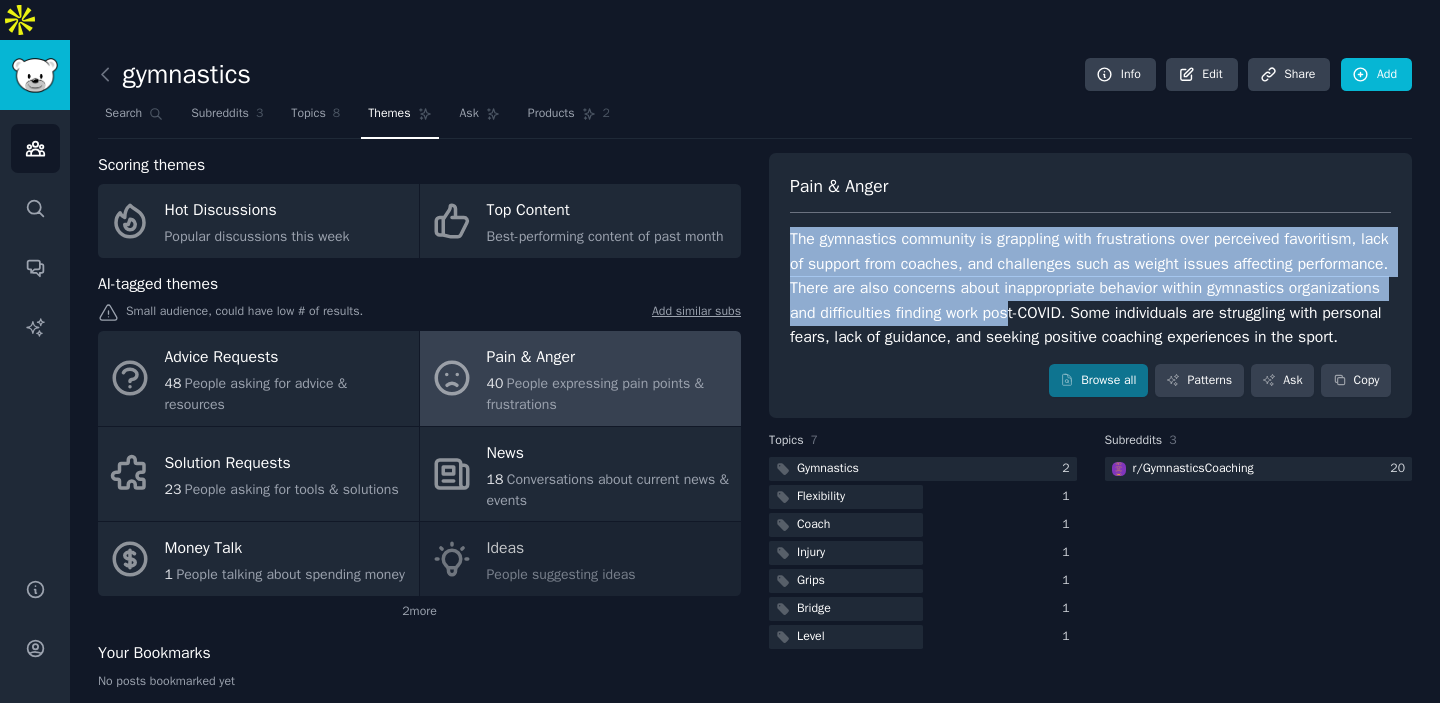 drag, startPoint x: 779, startPoint y: 193, endPoint x: 1202, endPoint y: 278, distance: 431.4557 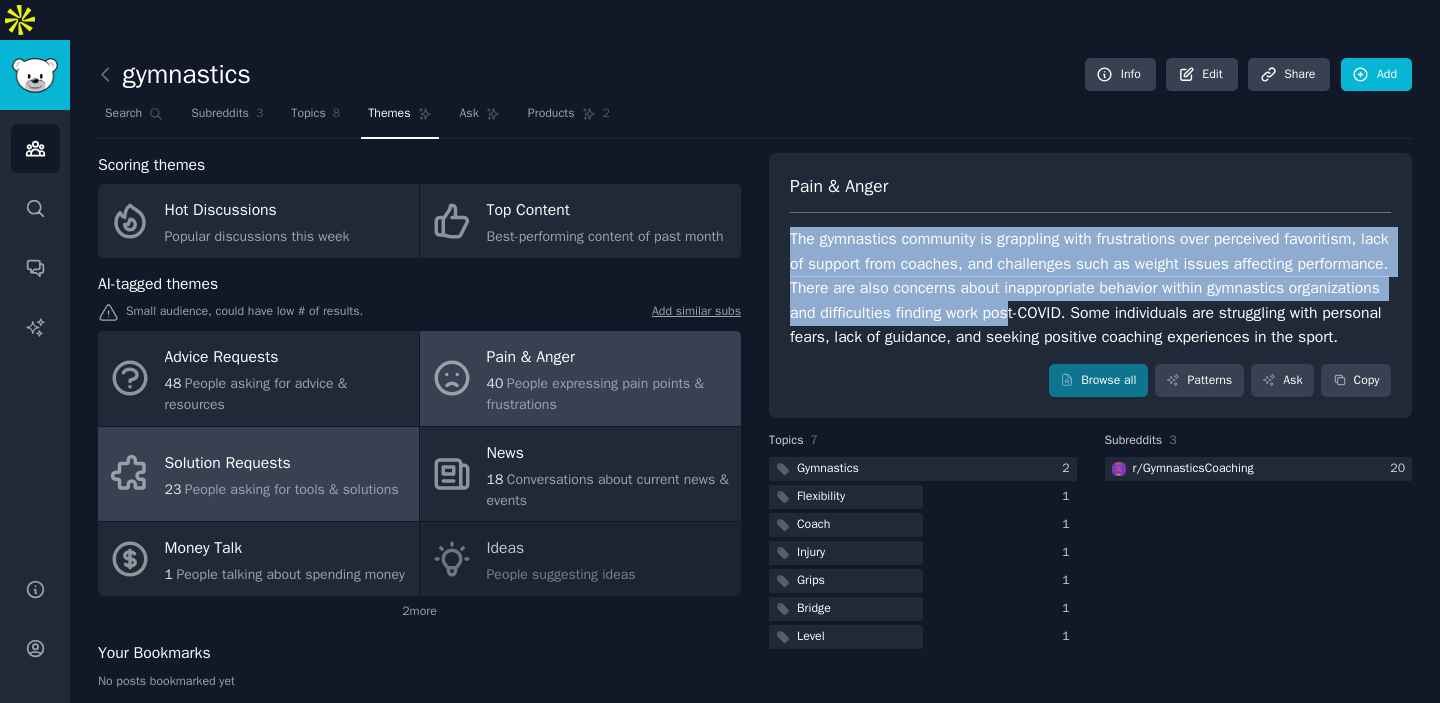 click on "Solution Requests" at bounding box center (282, 464) 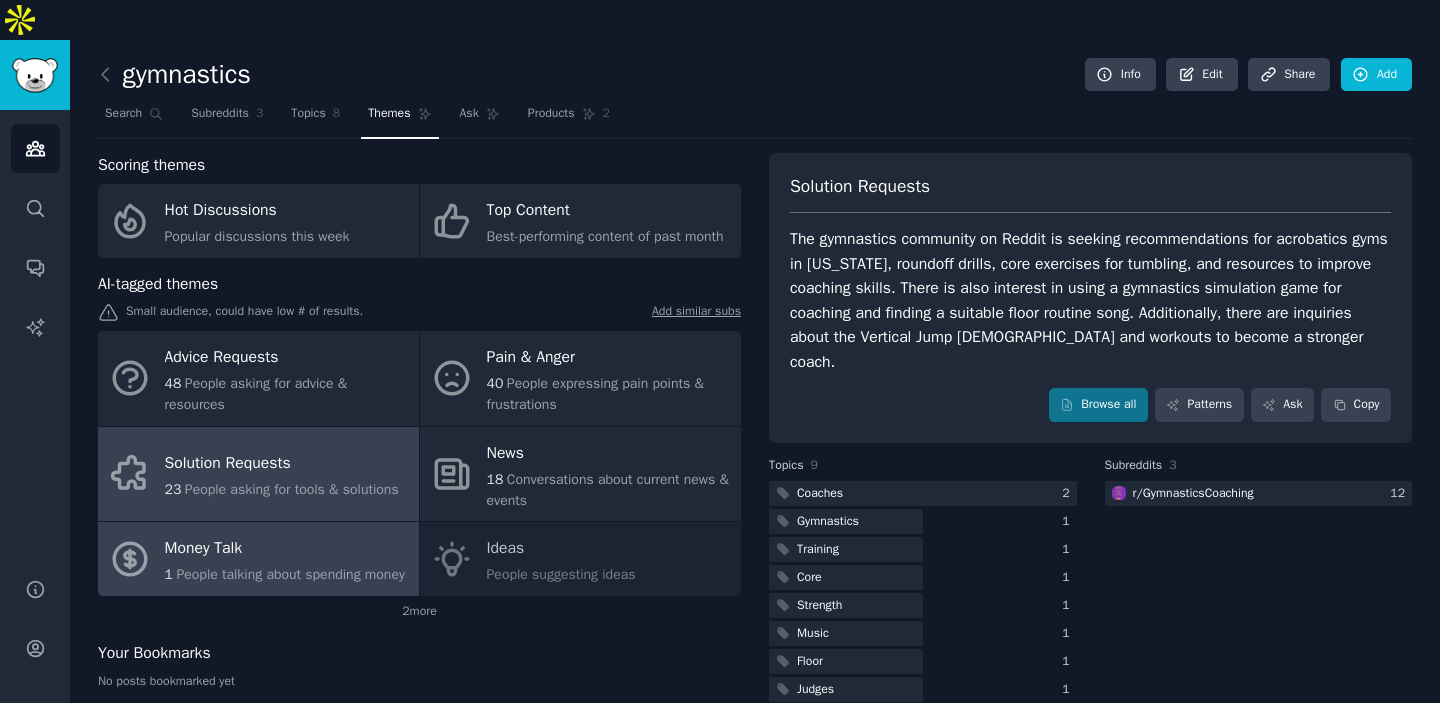 click on "People talking about spending money" at bounding box center [290, 574] 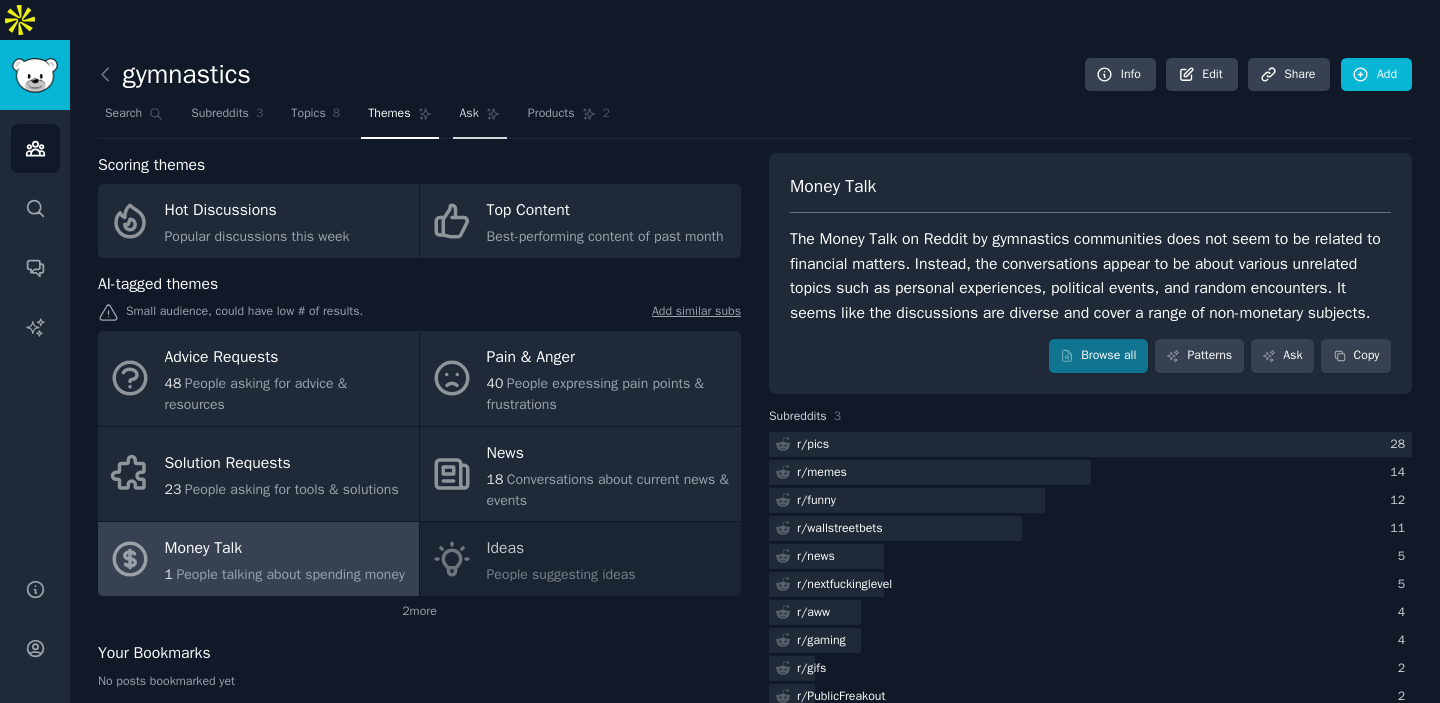 click on "Ask" at bounding box center (480, 118) 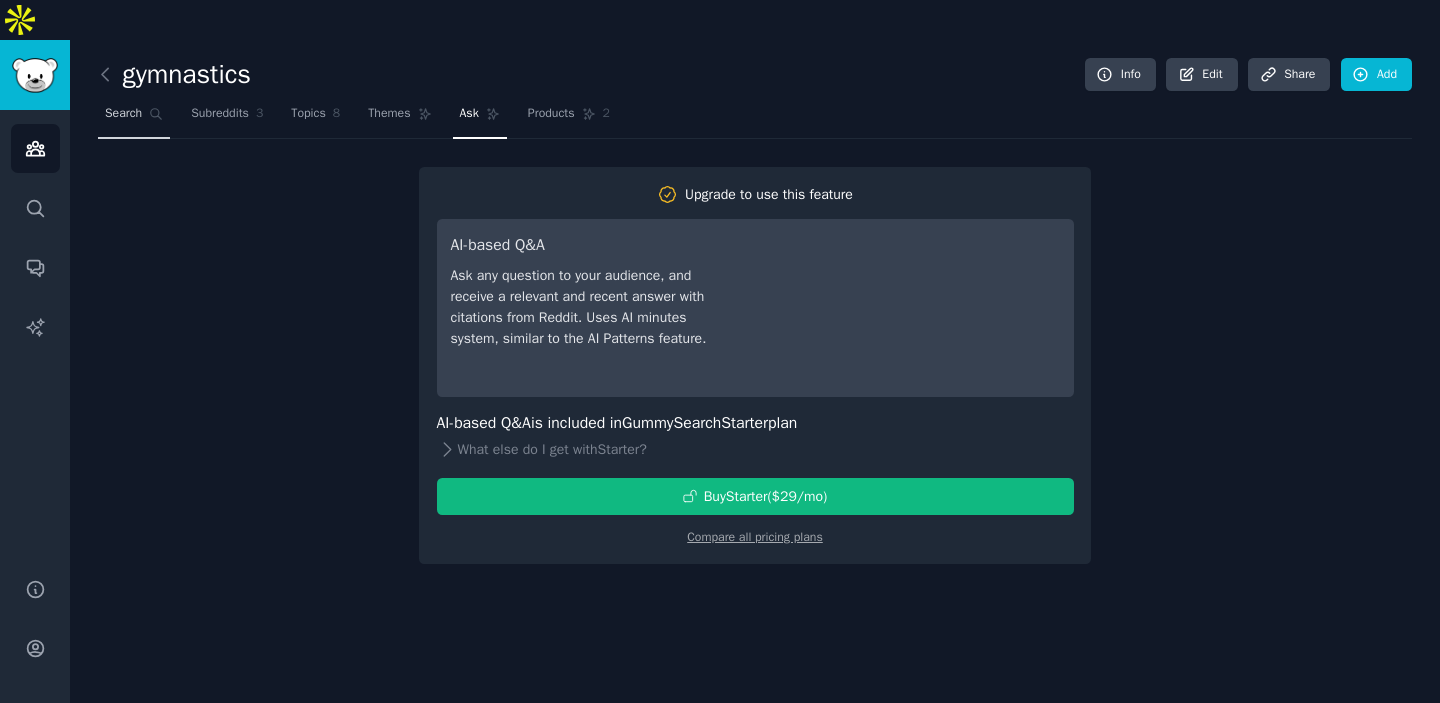 click on "Search" at bounding box center [134, 118] 